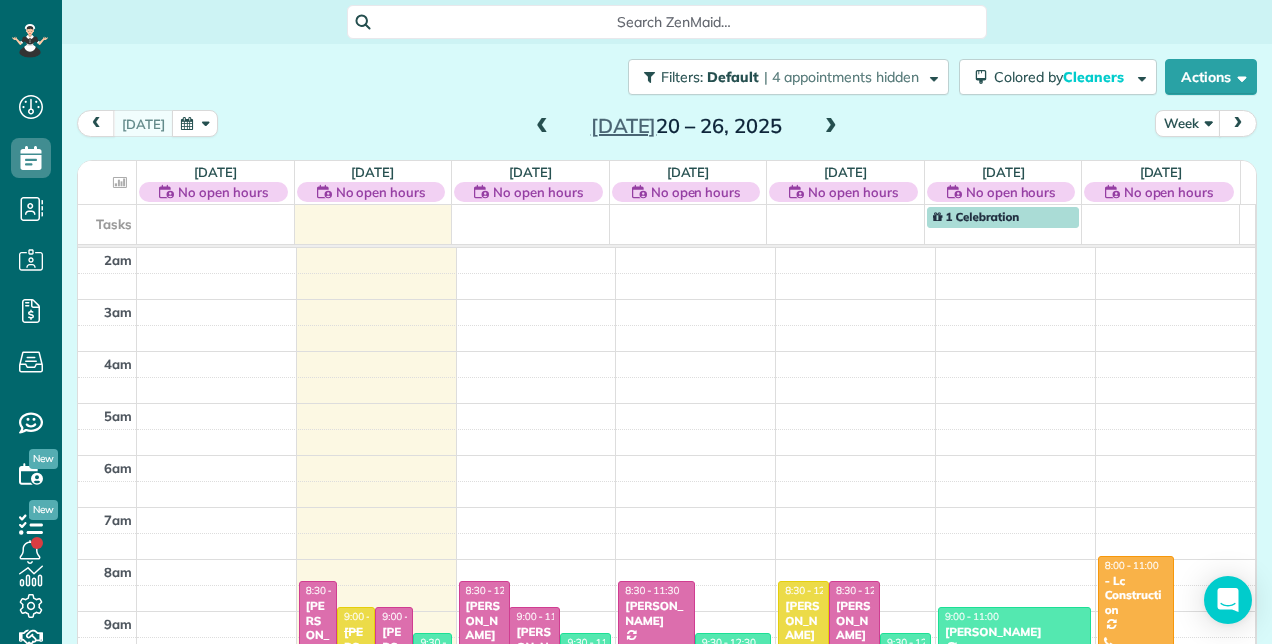 scroll, scrollTop: 0, scrollLeft: 0, axis: both 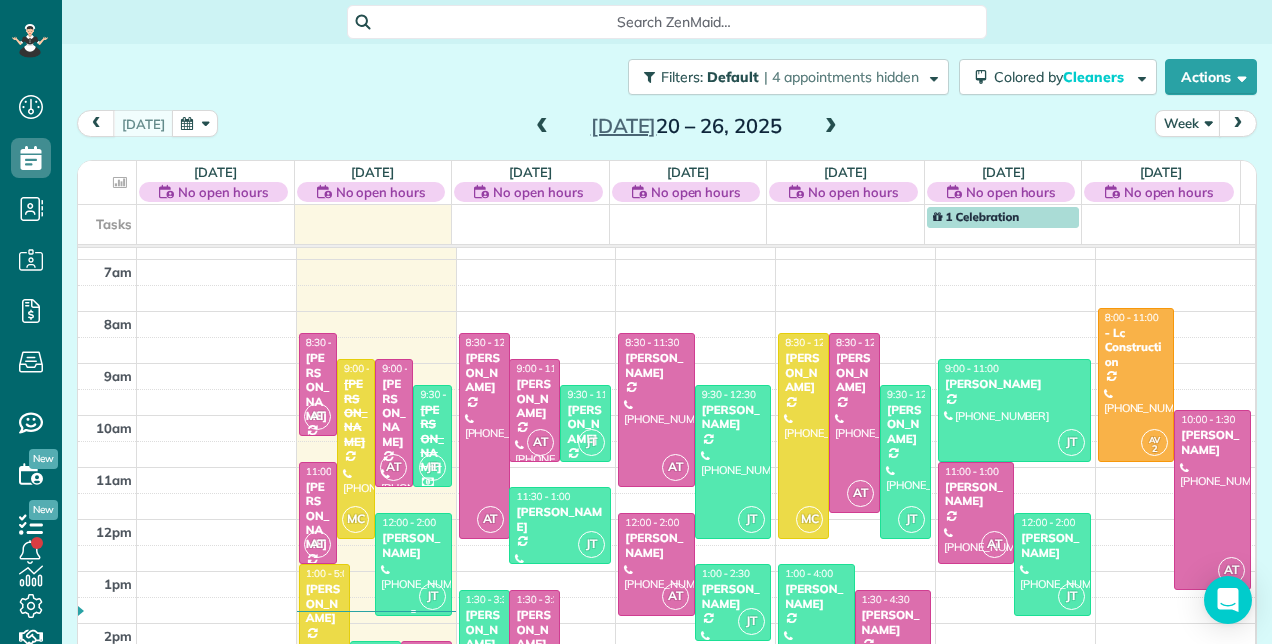 click on "12:00 - 2:00" at bounding box center (409, 522) 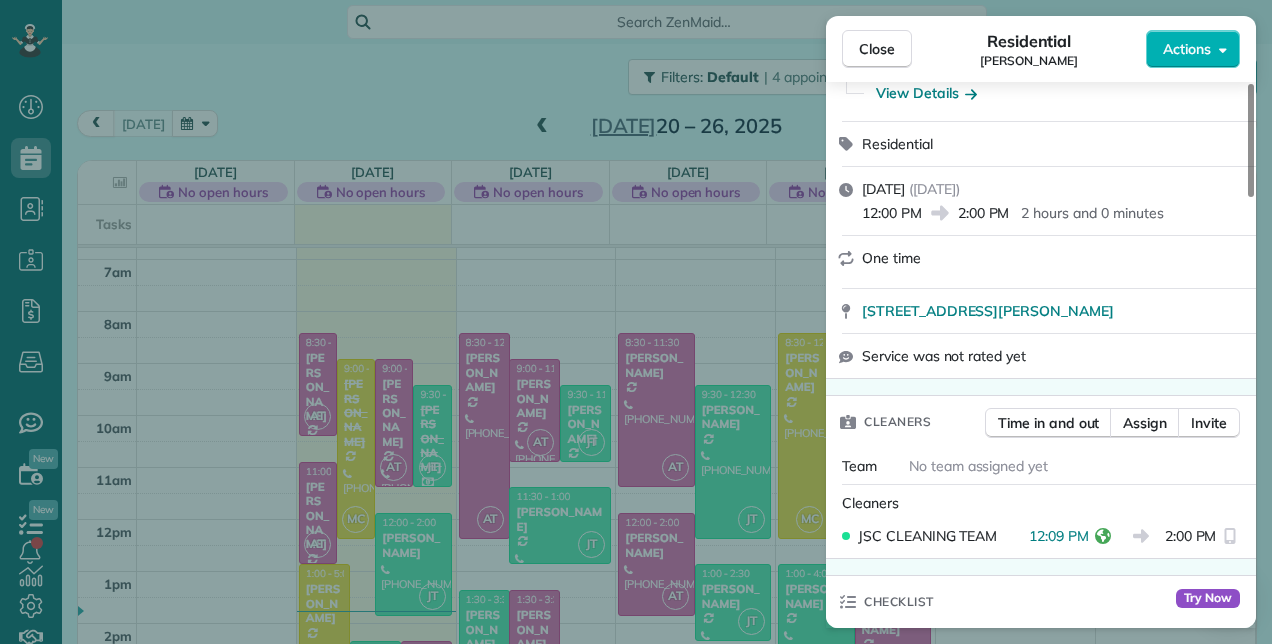 scroll, scrollTop: 200, scrollLeft: 0, axis: vertical 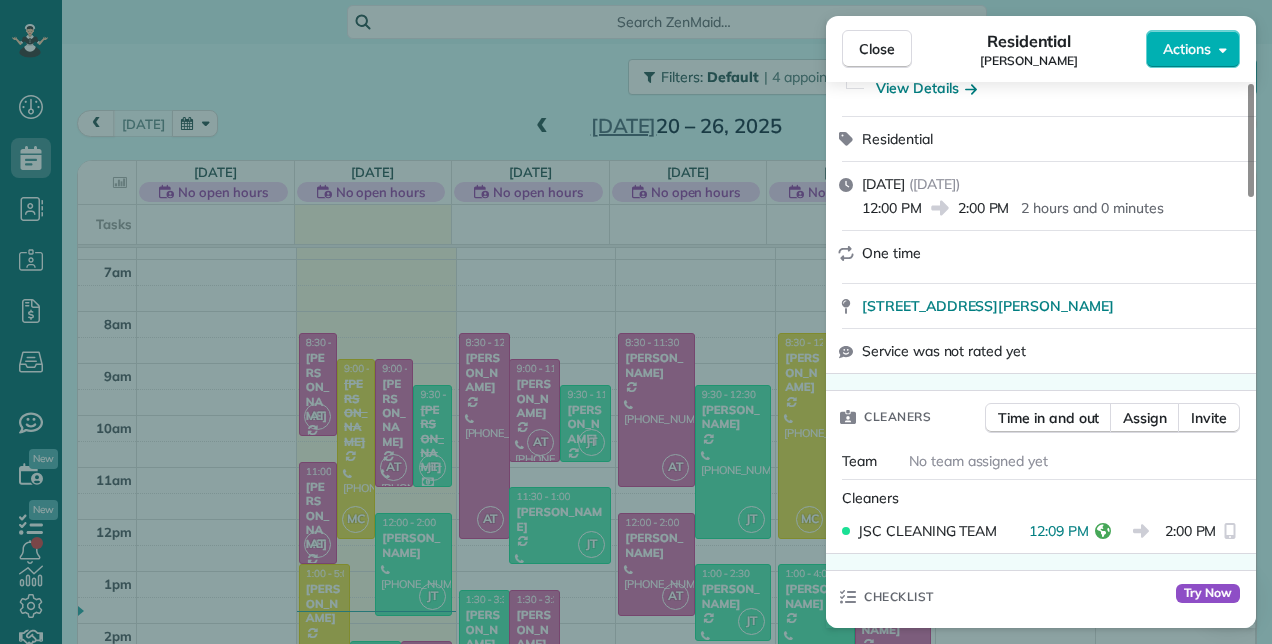 click on "Close Residential [PERSON_NAME] Actions Status Active [PERSON_NAME] · Open profile Mobile [PHONE_NUMBER] Copy [EMAIL_ADDRESS][DOMAIN_NAME] Copy View Details Residential [DATE] ( [DATE] ) 12:00 PM 2:00 PM 2 hours and 0 minutes One time [STREET_ADDRESS][PERSON_NAME] Service was not rated yet Cleaners Time in and out Assign Invite Team No team assigned yet Cleaners JSC CLEANING TEAM   12:09 PM 2:00 PM Checklist Try Now Keep this appointment up to your standards. Stay on top of every detail, keep your cleaners organised, and your client happy. Assign a checklist Watch a 5 min demo Billing Billing actions Price $0.00 Overcharge $0.00 Discount $0.00 Coupon discount - Primary tax - Secondary tax - Total appointment price $0.00 Tips collected New feature! $0.00 [PERSON_NAME] as paid Total including tip $0.00 Get paid online in no-time! Send an invoice and reward your cleaners with tips Charge customer credit card Appointment custom fields Construction clean up No Rental Prep No Work items Notes Appointment 1 0" at bounding box center (636, 322) 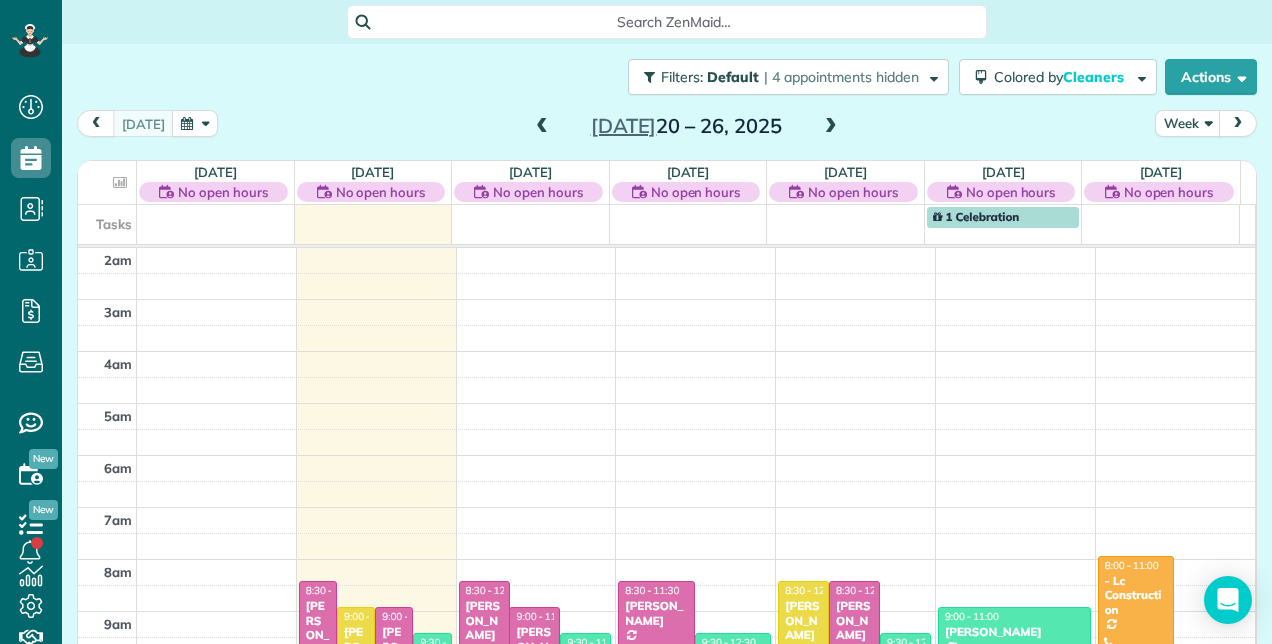 scroll, scrollTop: 300, scrollLeft: 0, axis: vertical 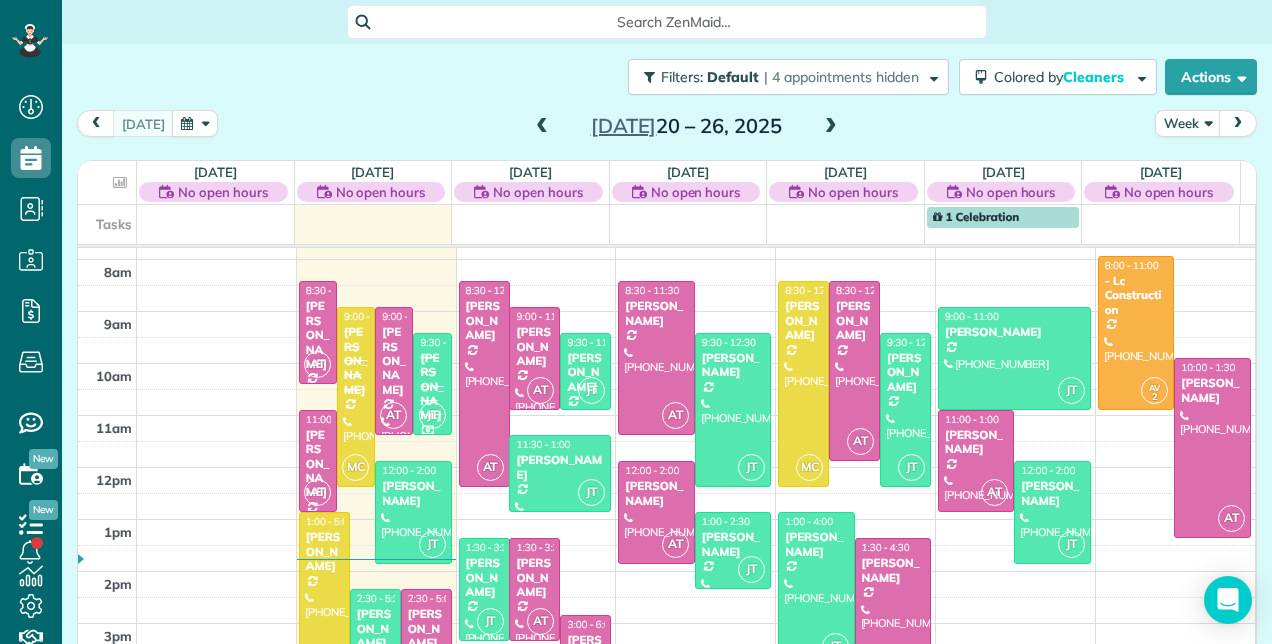 click on "[DATE] No open hours
No Appointments [DATE] No open hours $120.00 23.5  Man Hours 9  Appointments All Paid All Assigned [DATE] No open hours $0.00 16  Man Hours 7  Appointments 0% Paid All Assigned [DATE] No open hours $0.00 9.5  Man Hours 4  Appointments 0% Paid All Assigned [DATE] No open hours $0.00 18.5  Man Hours 6  Appointments 0% Paid All Assigned [DATE] No open hours $0.00 7  Man Hours 4  Appointments 0% Paid All Assigned [DATE] No open hours $0.00 6.5  Man Hours 2  Appointments 0% Paid All Assigned Tasks     1 Celebration 2am 3am 4am 5am 6am 7am 8am 9am 10am 11am 12pm 1pm 2pm 3pm 4pm 5pm 6pm AT 8:30 - 10:30 [PERSON_NAME] [PHONE_NUMBER] [STREET_ADDRESS] MC 9:00 - 12:30 [PERSON_NAME] [PHONE_NUMBER] [STREET_ADDRESS] AT 9:00 - 11:30 [PERSON_NAME] [PHONE_NUMBER] [STREET_ADDRESS][PERSON_NAME] JT 9:30 - 11:30 [PERSON_NAME] [PHONE_NUMBER] [STREET_ADDRESS] AT 11:00 - 1:00 JT MC JT AT" at bounding box center [667, 415] 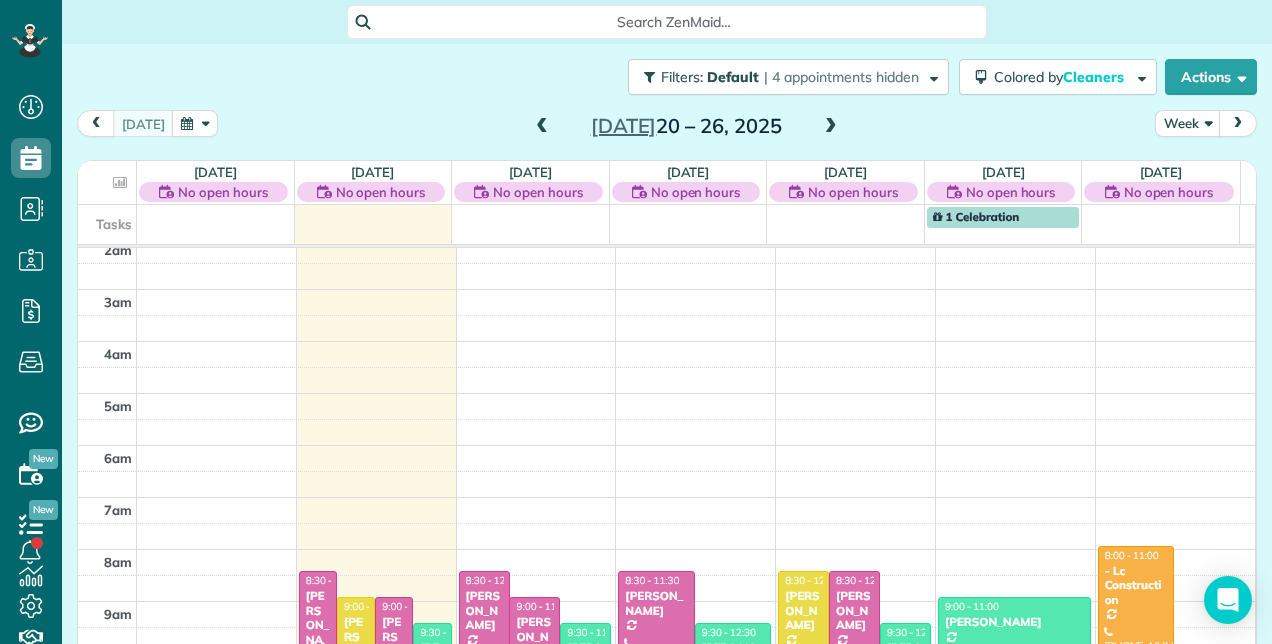 scroll, scrollTop: 0, scrollLeft: 0, axis: both 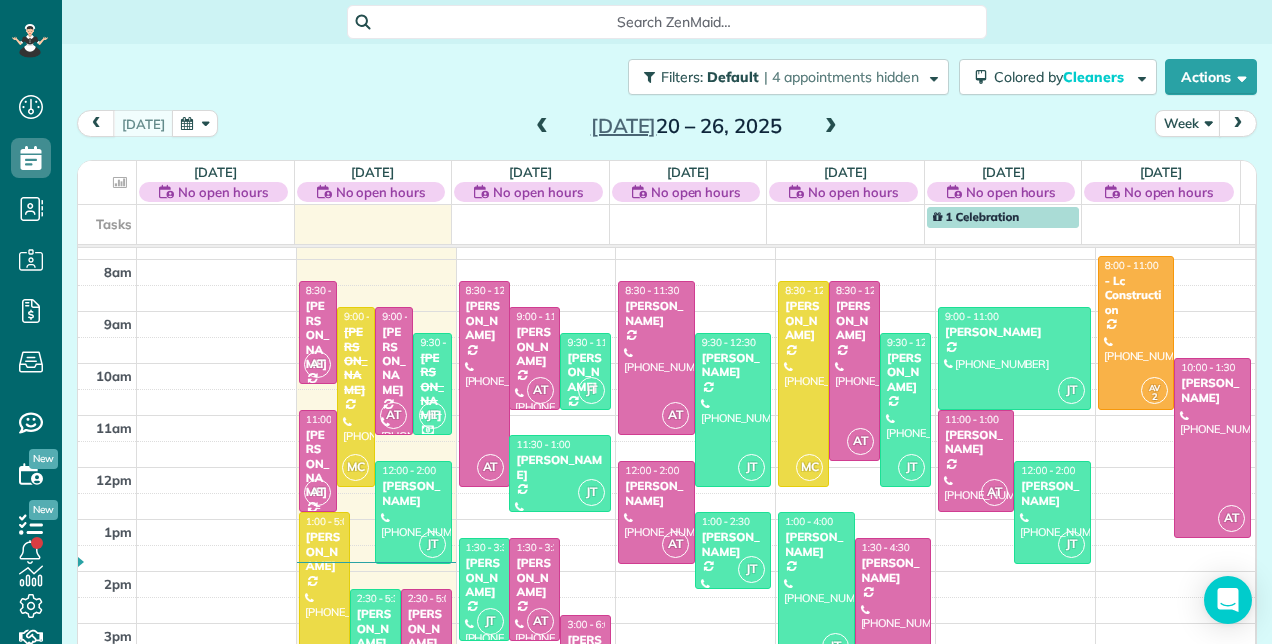 click on "[PERSON_NAME]" at bounding box center (318, 464) 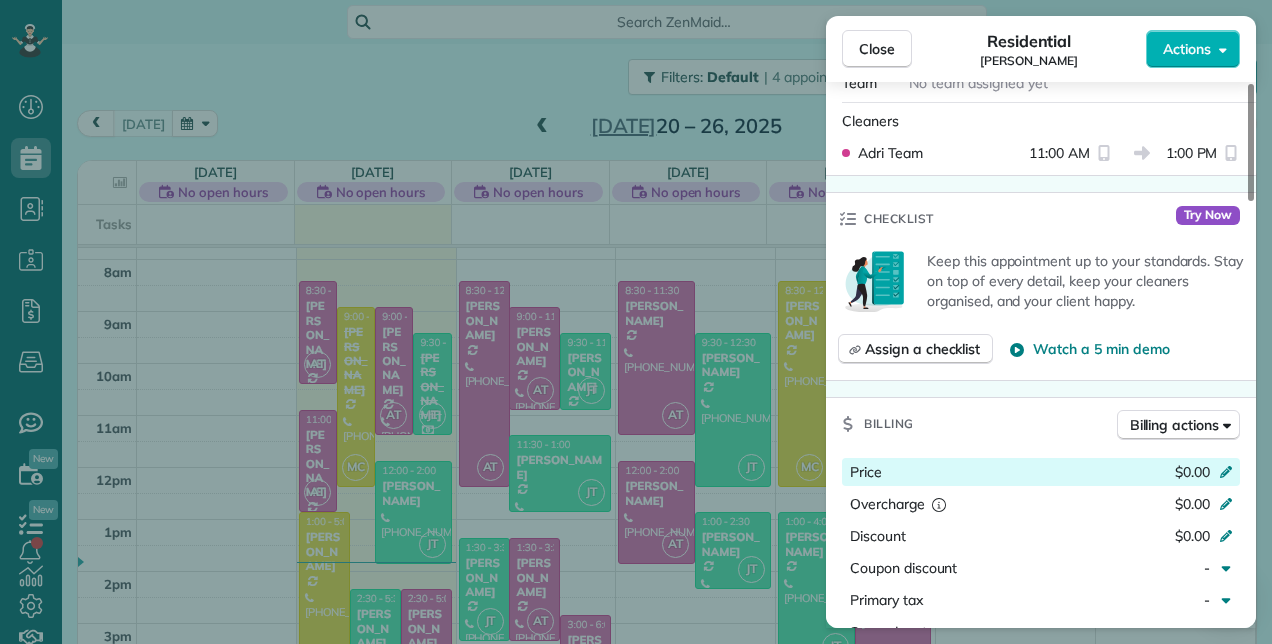 scroll, scrollTop: 600, scrollLeft: 0, axis: vertical 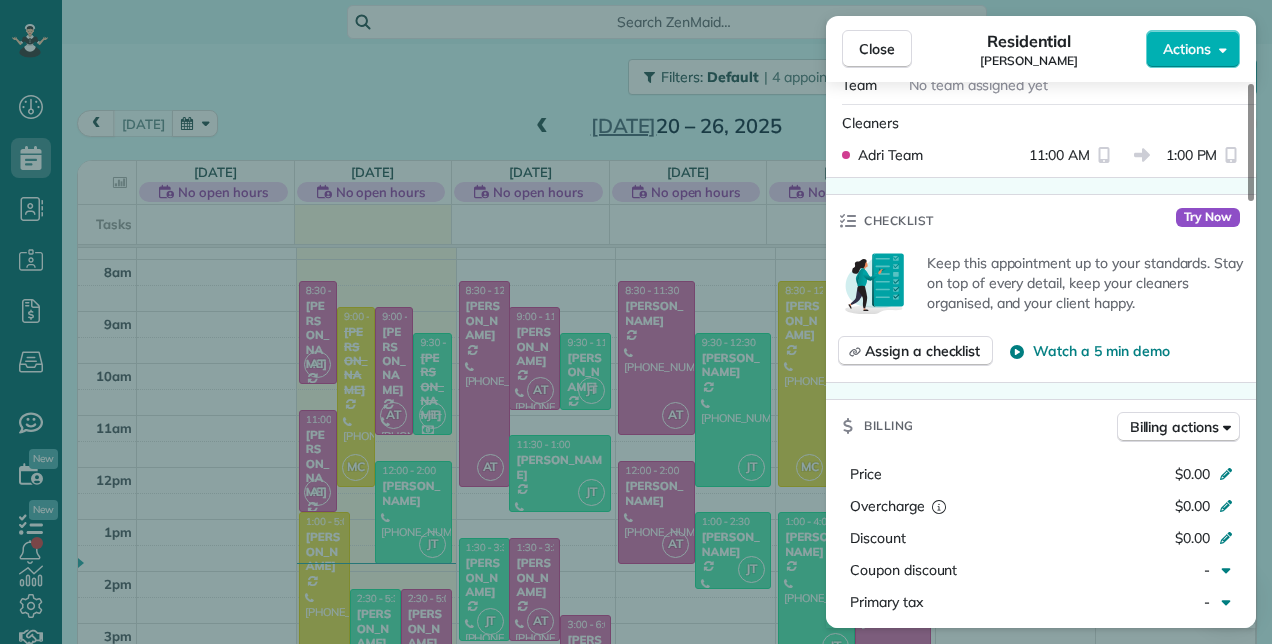 click on "Close Residential [PERSON_NAME] Actions Status Active [PERSON_NAME] · Open profile Mobile [PHONE_NUMBER] Copy [EMAIL_ADDRESS][DOMAIN_NAME] Copy View Details Residential [DATE] ( [DATE] ) 11:00 AM 1:00 PM 2 hours and 0 minutes Repeats every 2 weeks Edit recurring service Next ([DATE]) [STREET_ADDRESS] Open access information Service was not rated yet Cleaners Time in and out Assign Invite Team No team assigned yet Cleaners Adri Team   11:00 AM 1:00 PM Checklist Try Now Keep this appointment up to your standards. Stay on top of every detail, keep your cleaners organised, and your client happy. Assign a checklist Watch a 5 min demo Billing Billing actions Price $0.00 Overcharge $0.00 Discount $0.00 Coupon discount - Primary tax - Secondary tax - Total appointment price $0.00 Tips collected New feature! $0.00 [PERSON_NAME] as paid Total including tip $0.00 Get paid online in no-time! Send an invoice and reward your cleaners with tips Charge customer credit card Construction clean up 0" at bounding box center (636, 322) 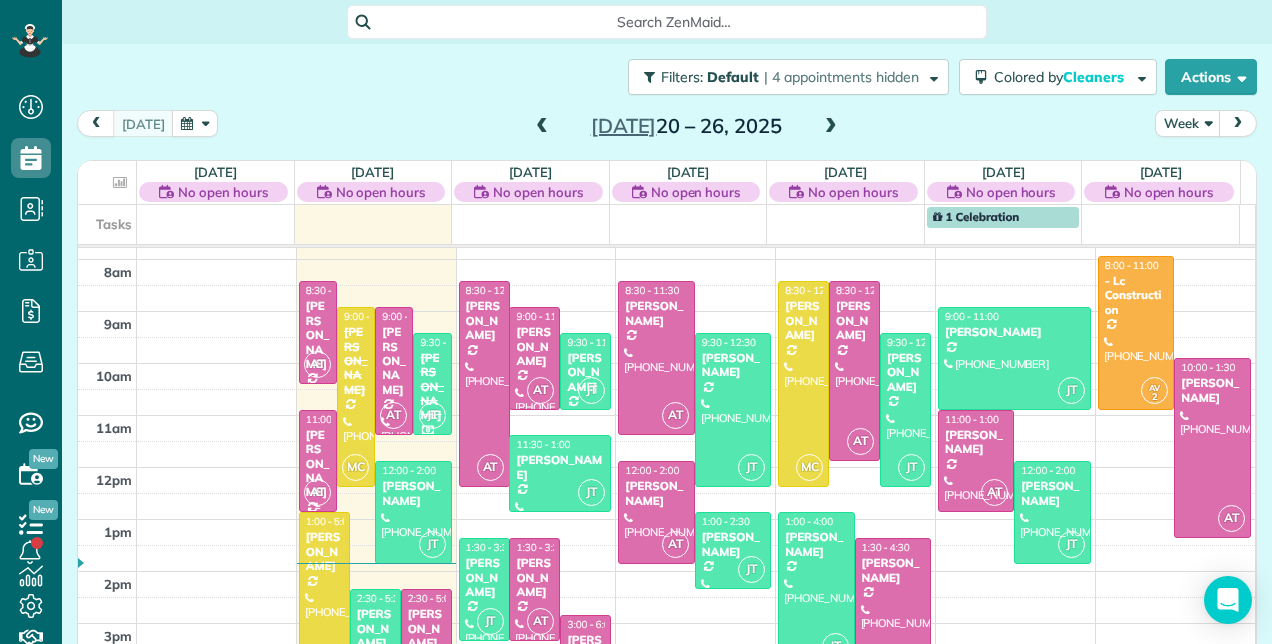 click on "[PERSON_NAME]" at bounding box center (318, 464) 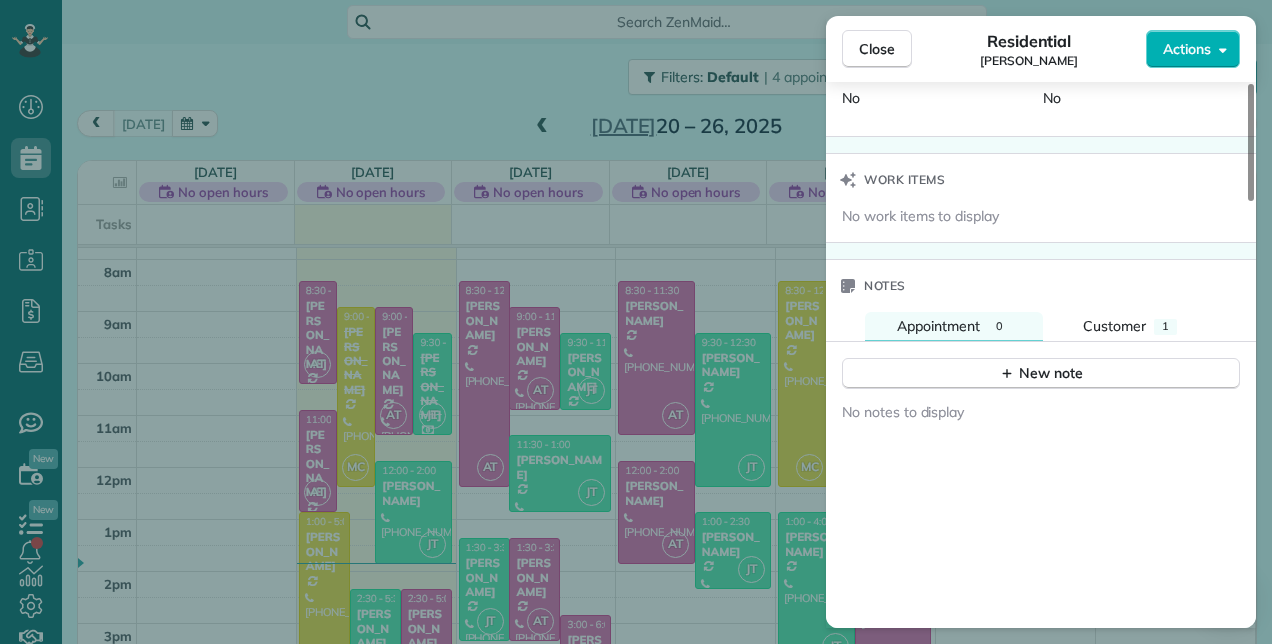 scroll, scrollTop: 1500, scrollLeft: 0, axis: vertical 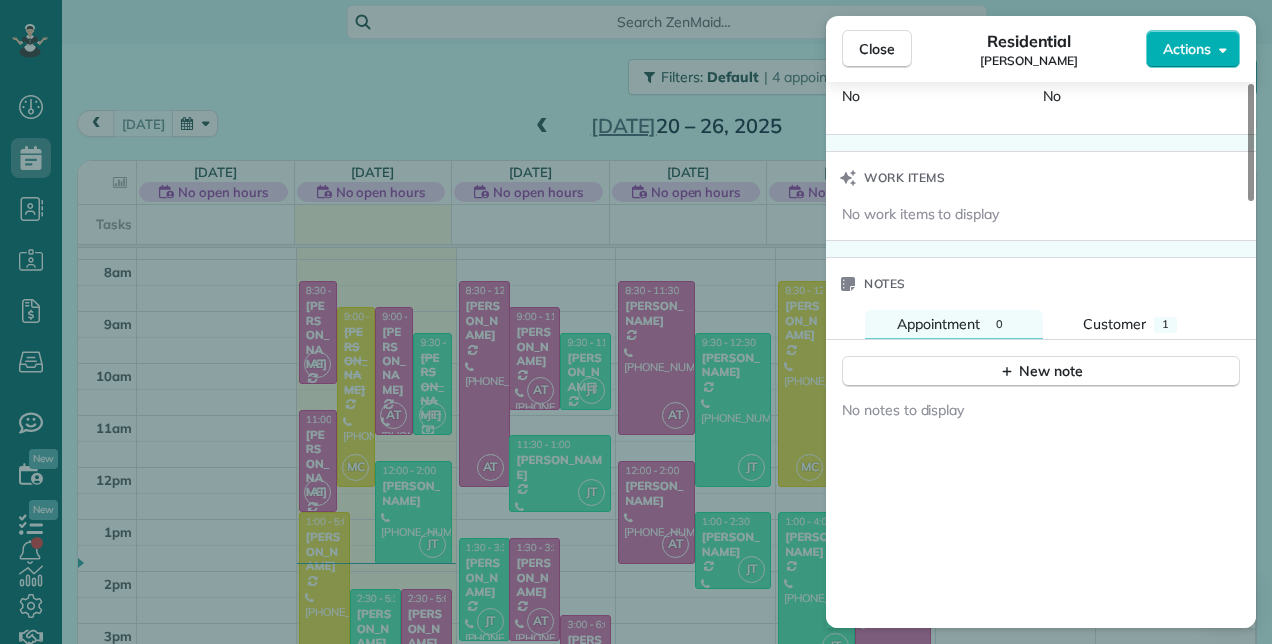 click on "Notes" at bounding box center (1041, 284) 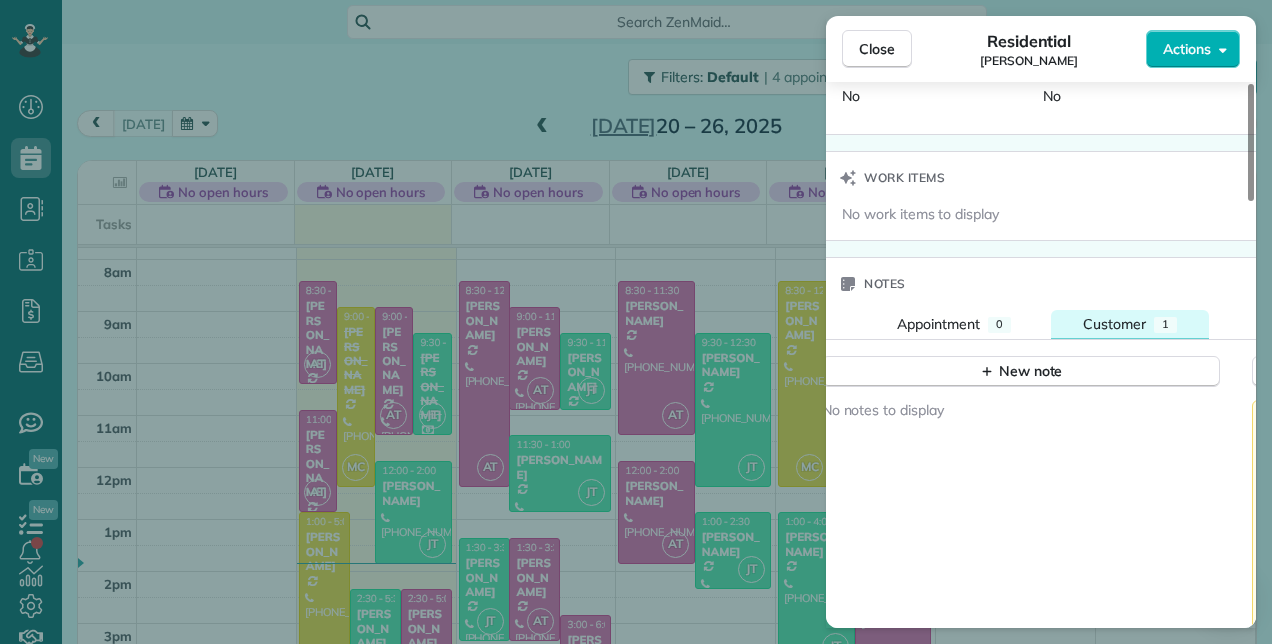 click on "Customer 1" at bounding box center [1130, 324] 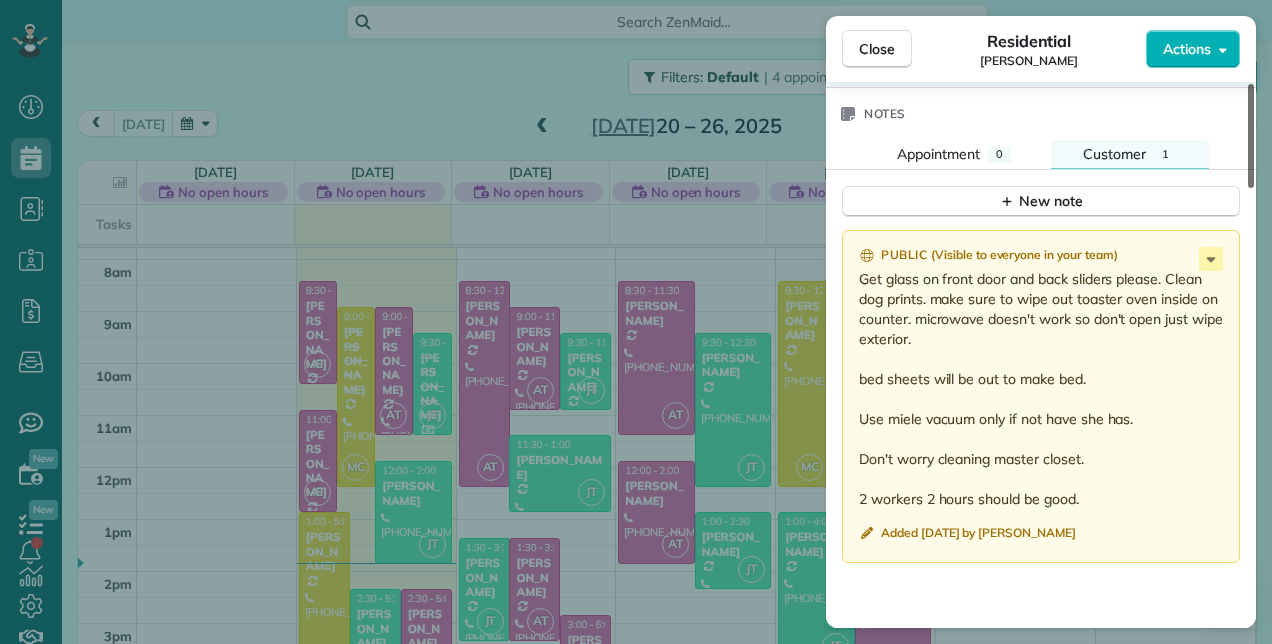 scroll, scrollTop: 1708, scrollLeft: 0, axis: vertical 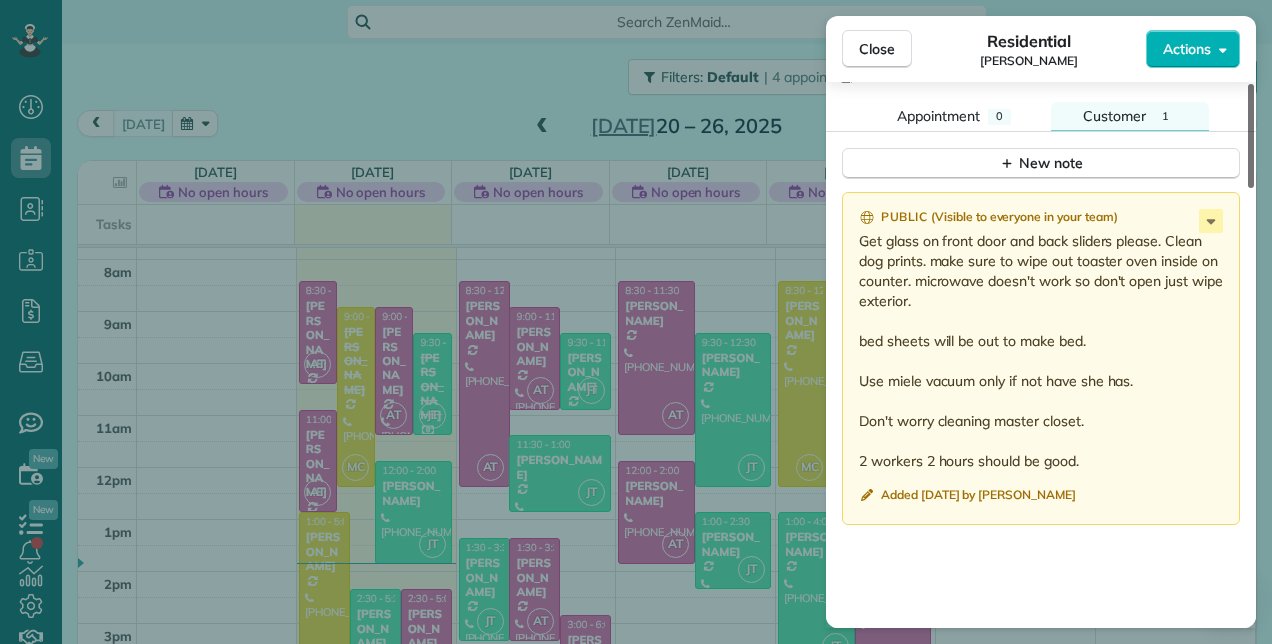 drag, startPoint x: 1253, startPoint y: 438, endPoint x: 1257, endPoint y: 478, distance: 40.1995 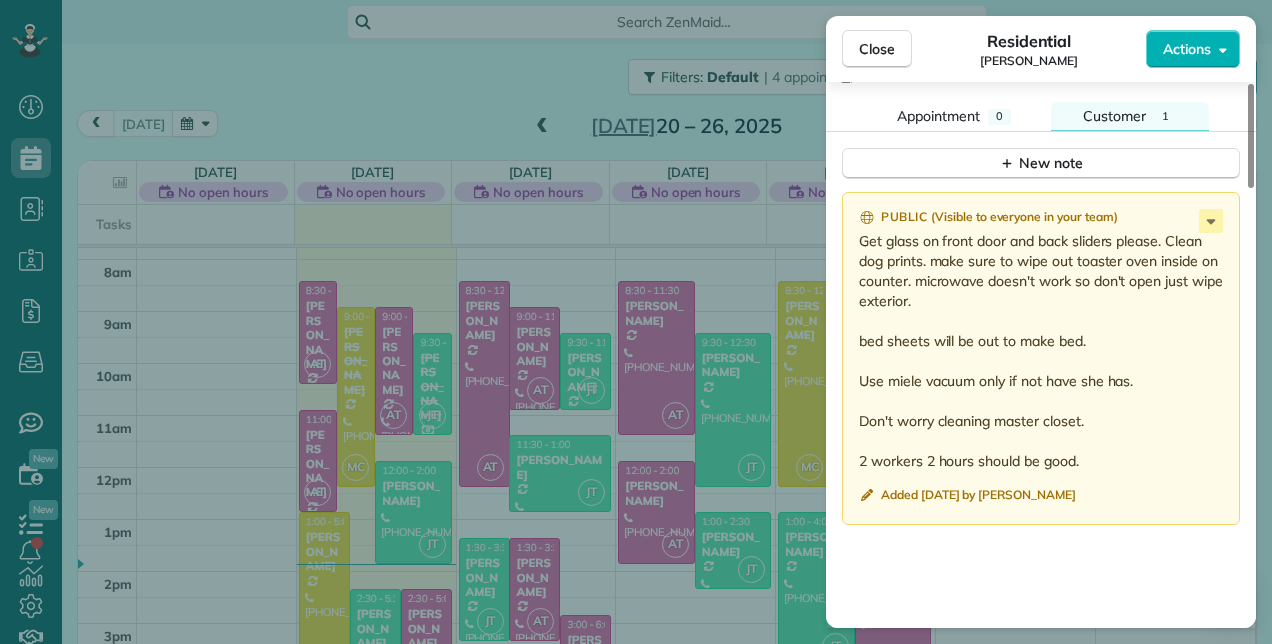 drag, startPoint x: 870, startPoint y: 238, endPoint x: 1158, endPoint y: 247, distance: 288.1406 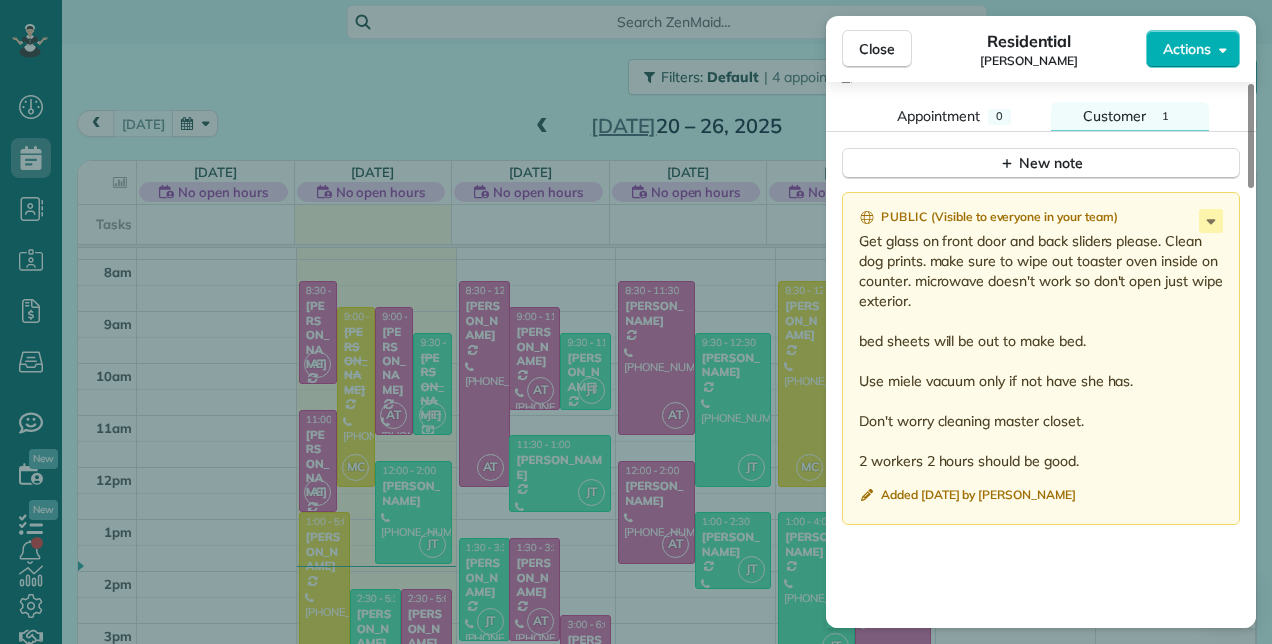 click on "Public ( Visible to everyone in your team ) Get glass on front door and back sliders please. Clean dog prints. make sure to wipe out toaster oven inside on counter. microwave doesn't work so don't open just wipe exterior.
bed sheets will be out to make bed.
Use miele vacuum only if not have she has.
Don't worry cleaning master closet.
2 workers 2 hours should be good. Added [DATE] by [PERSON_NAME]" at bounding box center (1041, 485) 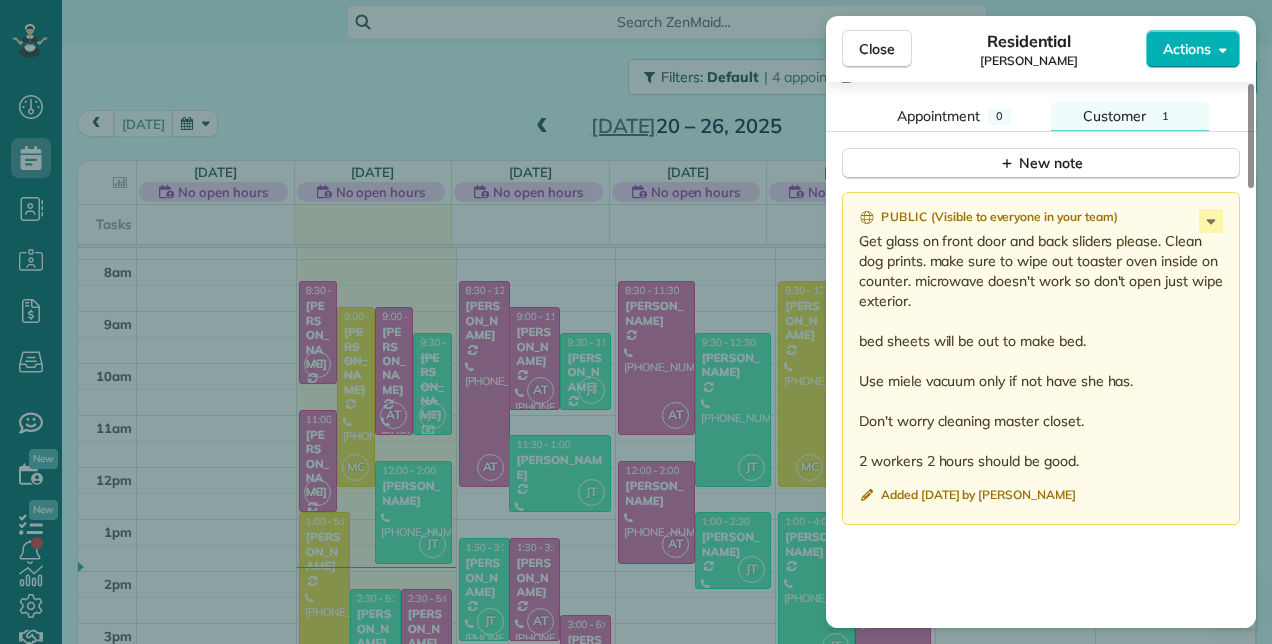 click on "Close Residential [PERSON_NAME] Actions Status Active [PERSON_NAME] · Open profile Mobile [PHONE_NUMBER] Copy [EMAIL_ADDRESS][DOMAIN_NAME] Copy View Details Residential [DATE] ( [DATE] ) 11:00 AM 1:00 PM 2 hours and 0 minutes Repeats every 2 weeks Edit recurring service Next ([DATE]) [STREET_ADDRESS] Open access information Service was not rated yet Cleaners Time in and out Assign Invite Team No team assigned yet Cleaners Adri Team   11:00 AM 1:00 PM Checklist Try Now Keep this appointment up to your standards. Stay on top of every detail, keep your cleaners organised, and your client happy. Assign a checklist Watch a 5 min demo Billing Billing actions Price $0.00 Overcharge $0.00 Discount $0.00 Coupon discount - Primary tax - Secondary tax - Total appointment price $0.00 Tips collected New feature! $0.00 [PERSON_NAME] as paid Total including tip $0.00 Get paid online in no-time! Send an invoice and reward your cleaners with tips Charge customer credit card Construction clean up 0" at bounding box center [636, 322] 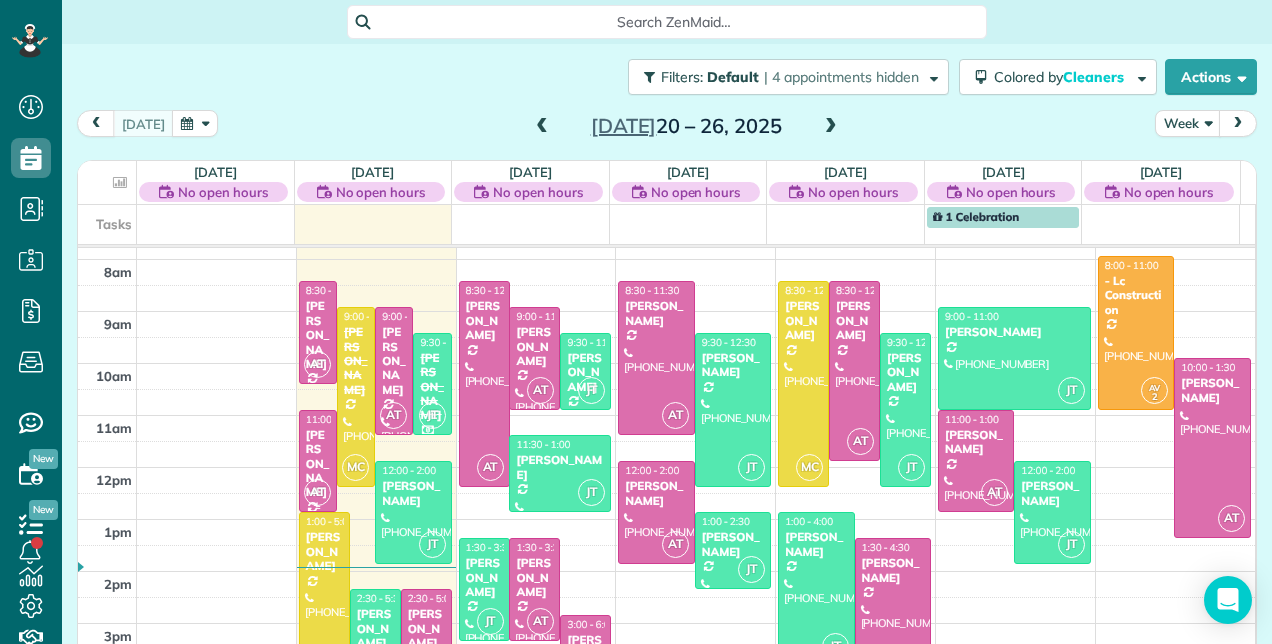 click on "[PERSON_NAME]" at bounding box center [318, 464] 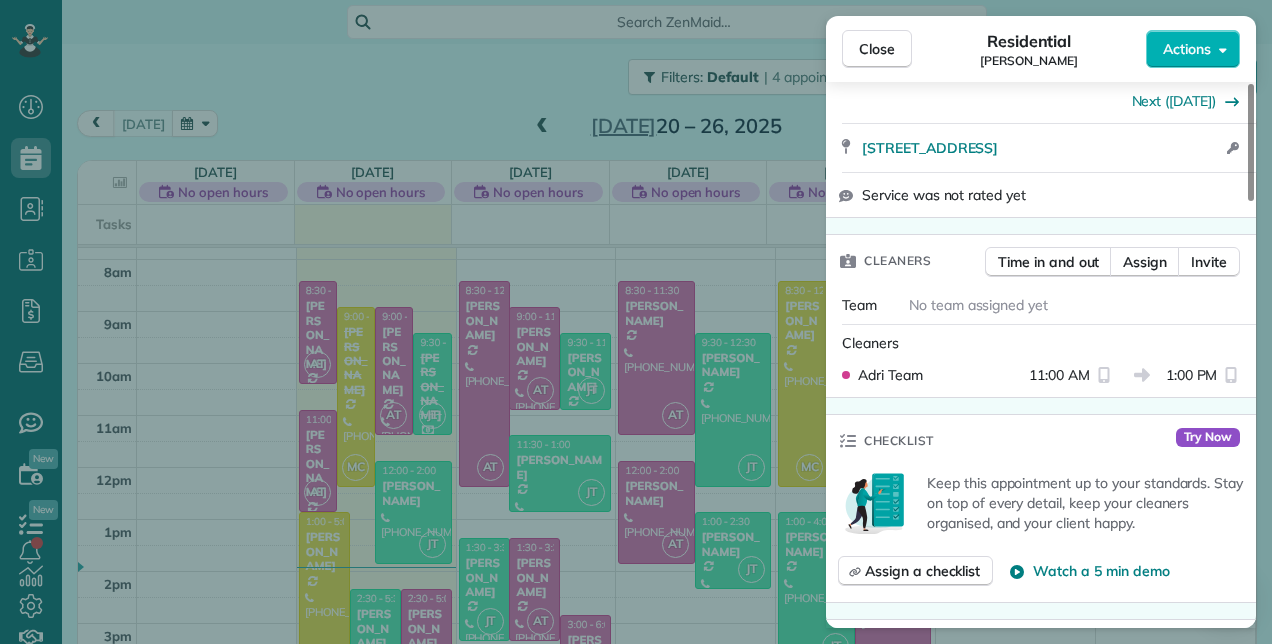 scroll, scrollTop: 400, scrollLeft: 0, axis: vertical 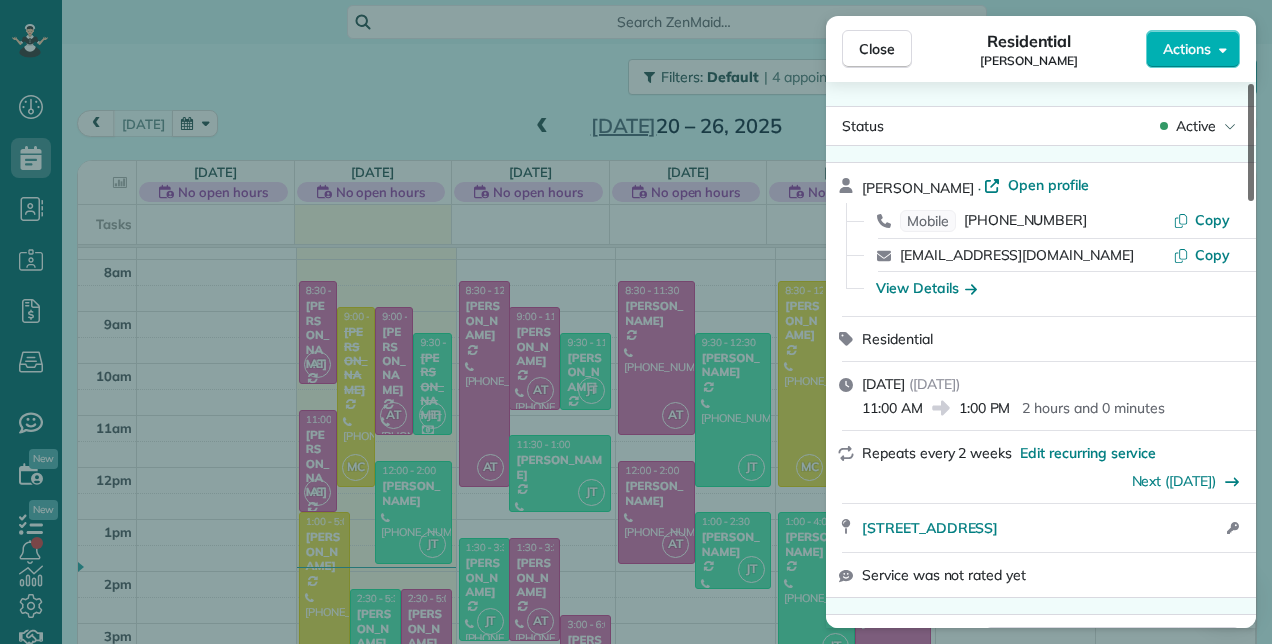 drag, startPoint x: 1252, startPoint y: 407, endPoint x: 1242, endPoint y: 138, distance: 269.18582 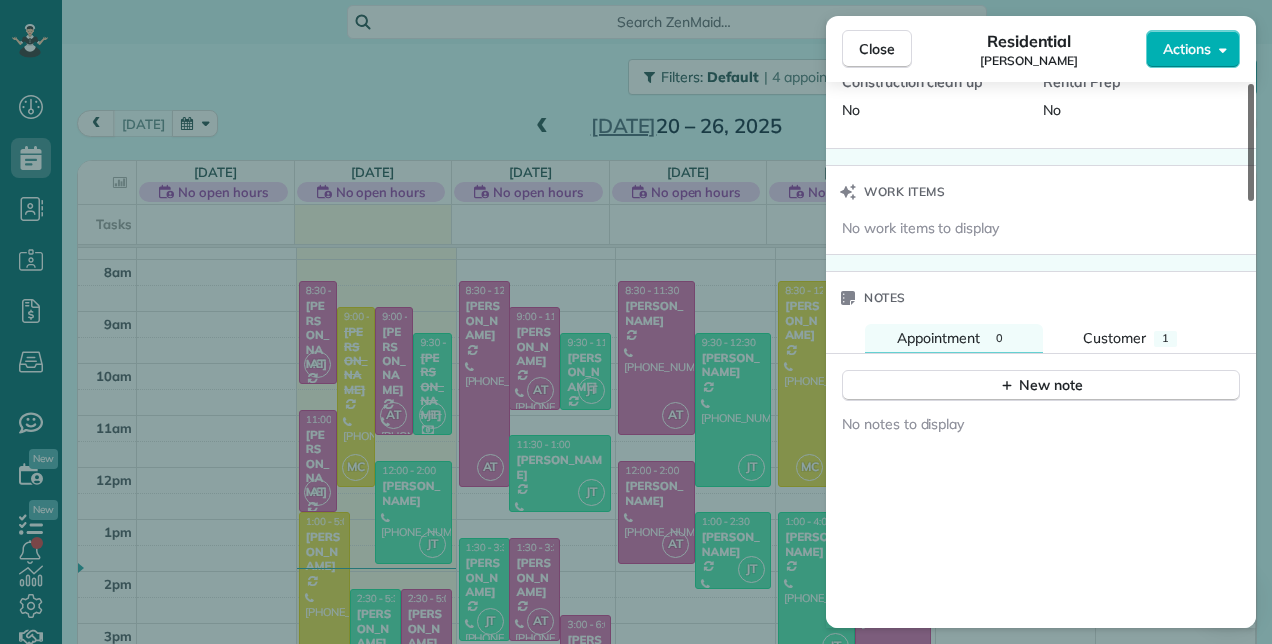 scroll, scrollTop: 1602, scrollLeft: 0, axis: vertical 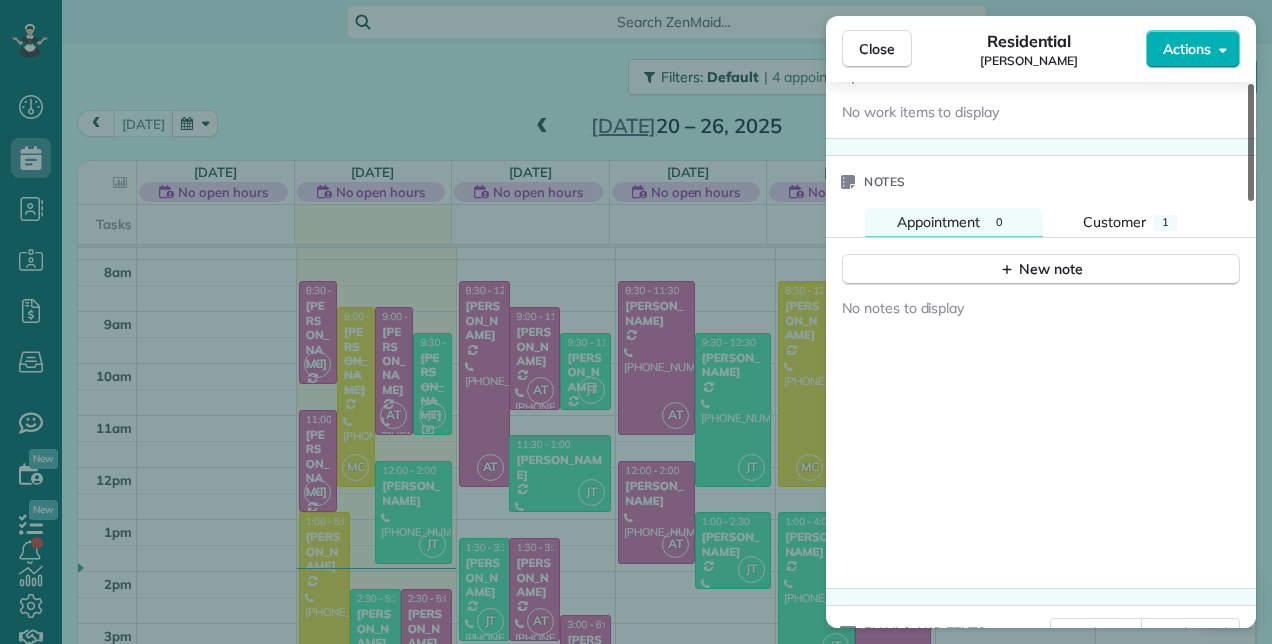 drag, startPoint x: 1252, startPoint y: 194, endPoint x: 1265, endPoint y: 538, distance: 344.24554 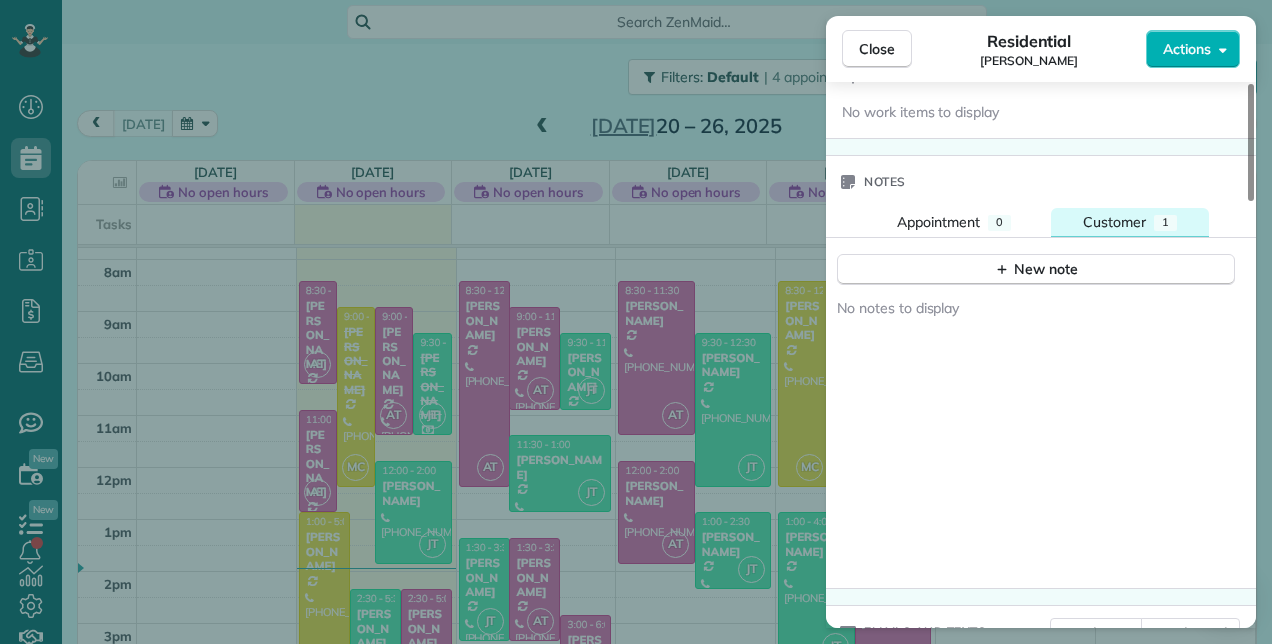 click on "Customer 1" at bounding box center [1130, 222] 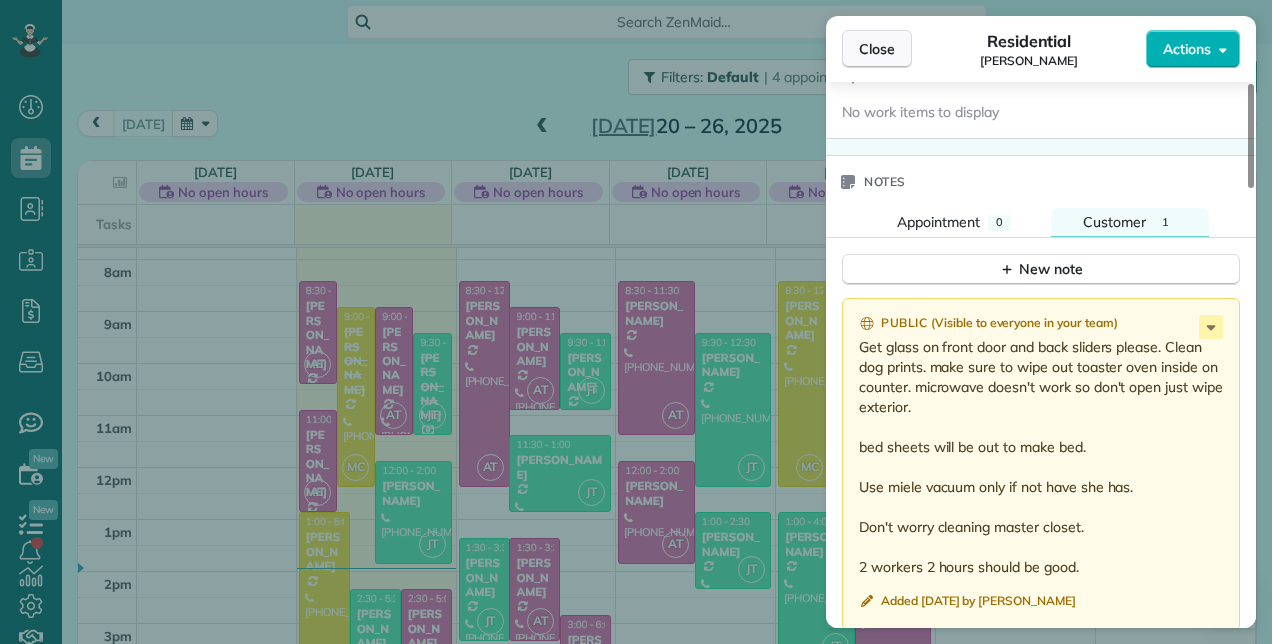 click on "Close" at bounding box center (877, 49) 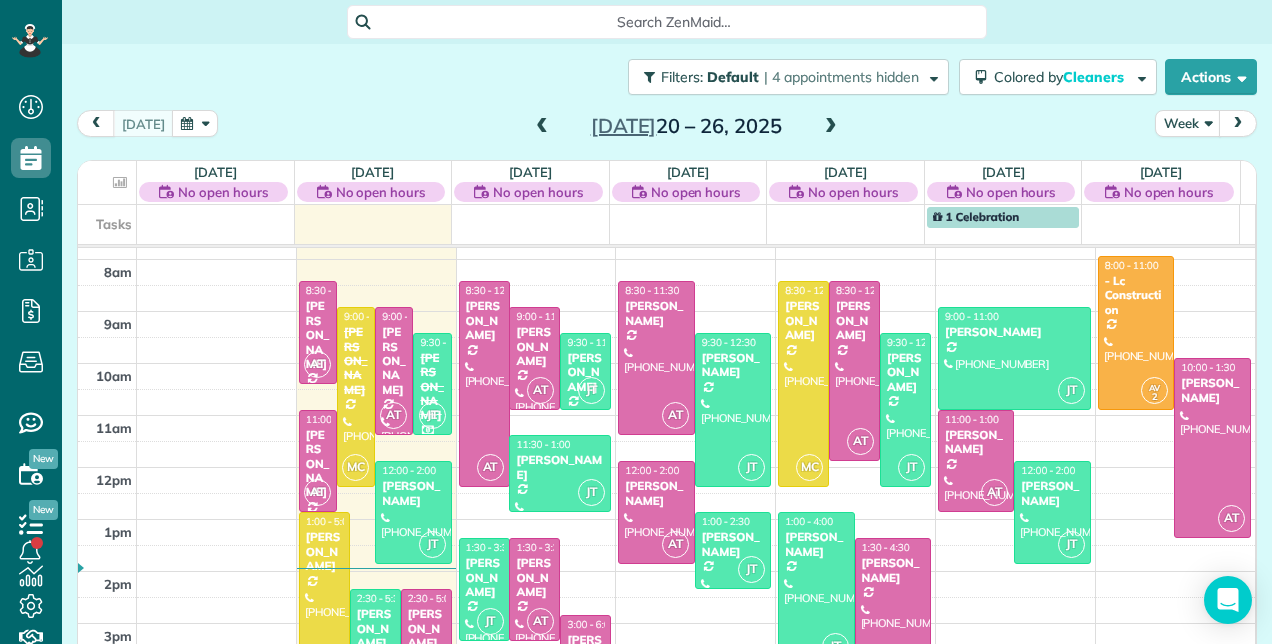 click at bounding box center [831, 127] 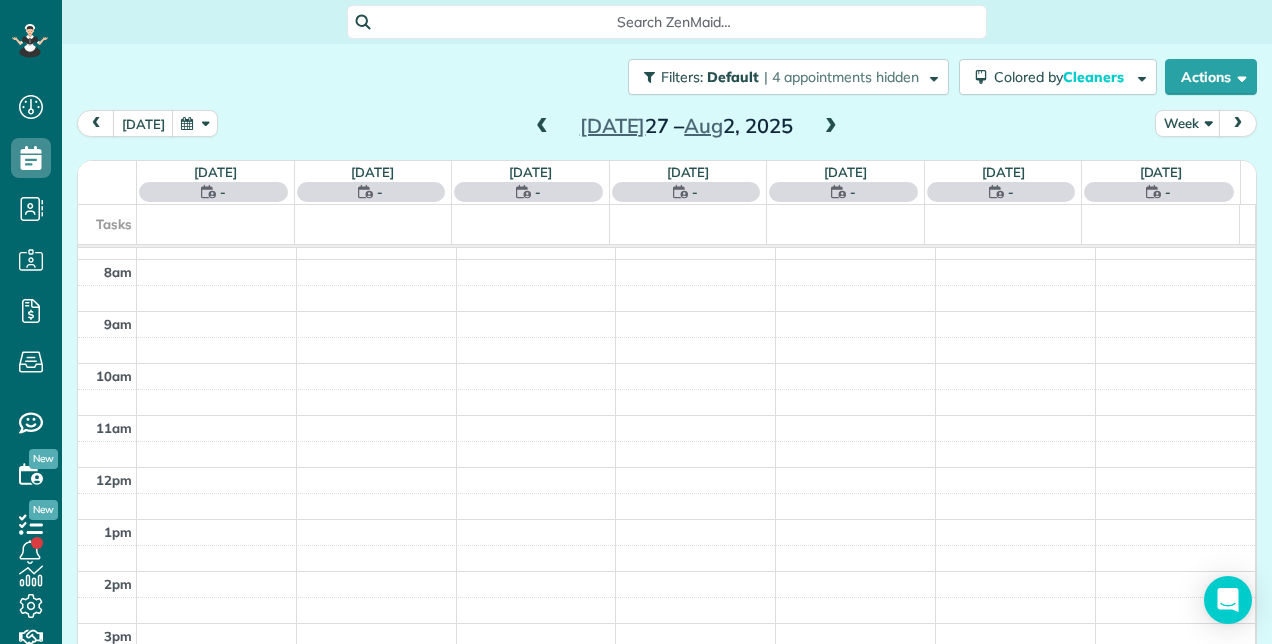 scroll, scrollTop: 258, scrollLeft: 0, axis: vertical 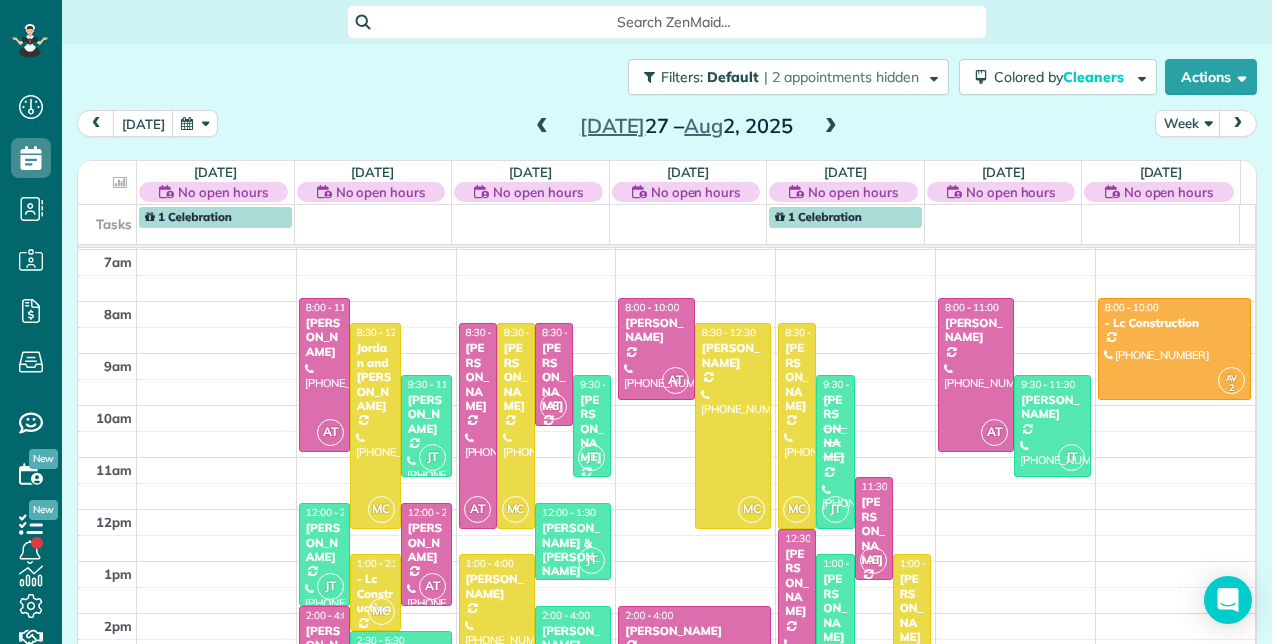 click at bounding box center (831, 127) 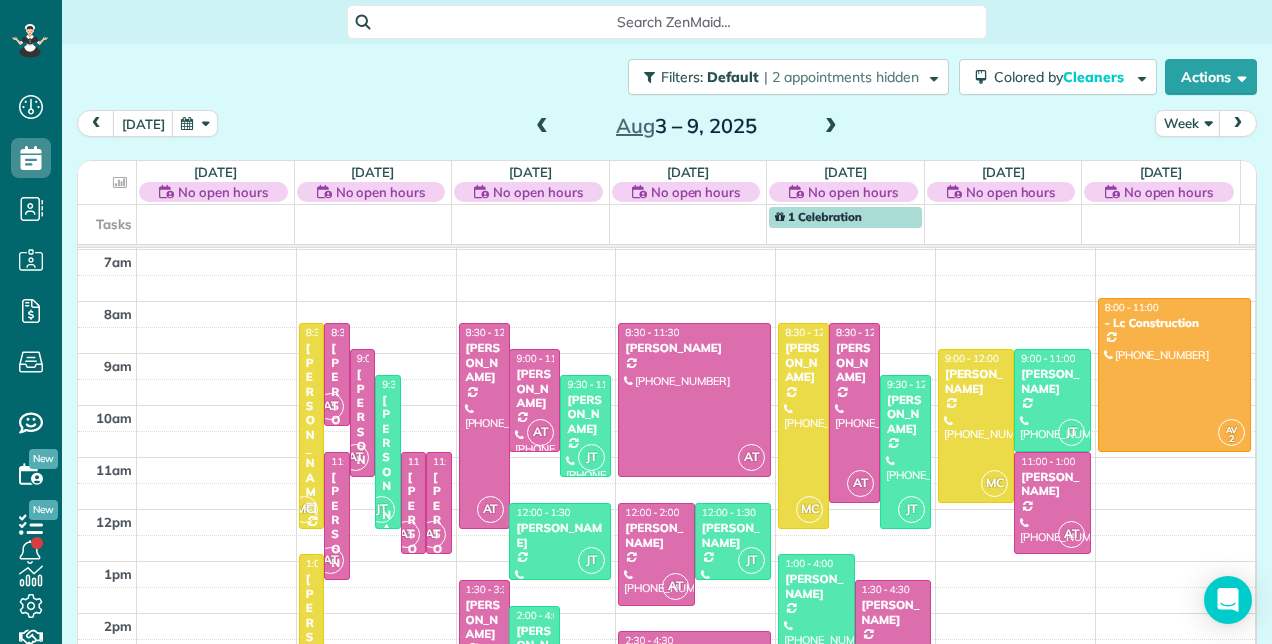 click at bounding box center [542, 127] 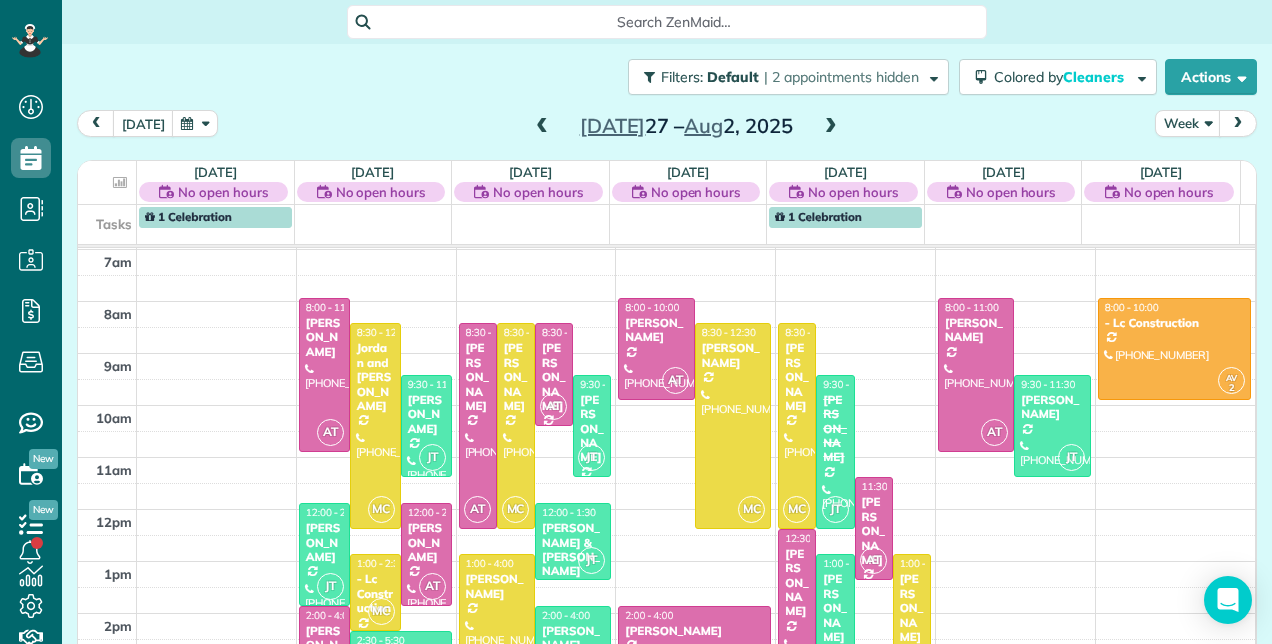 click at bounding box center [542, 127] 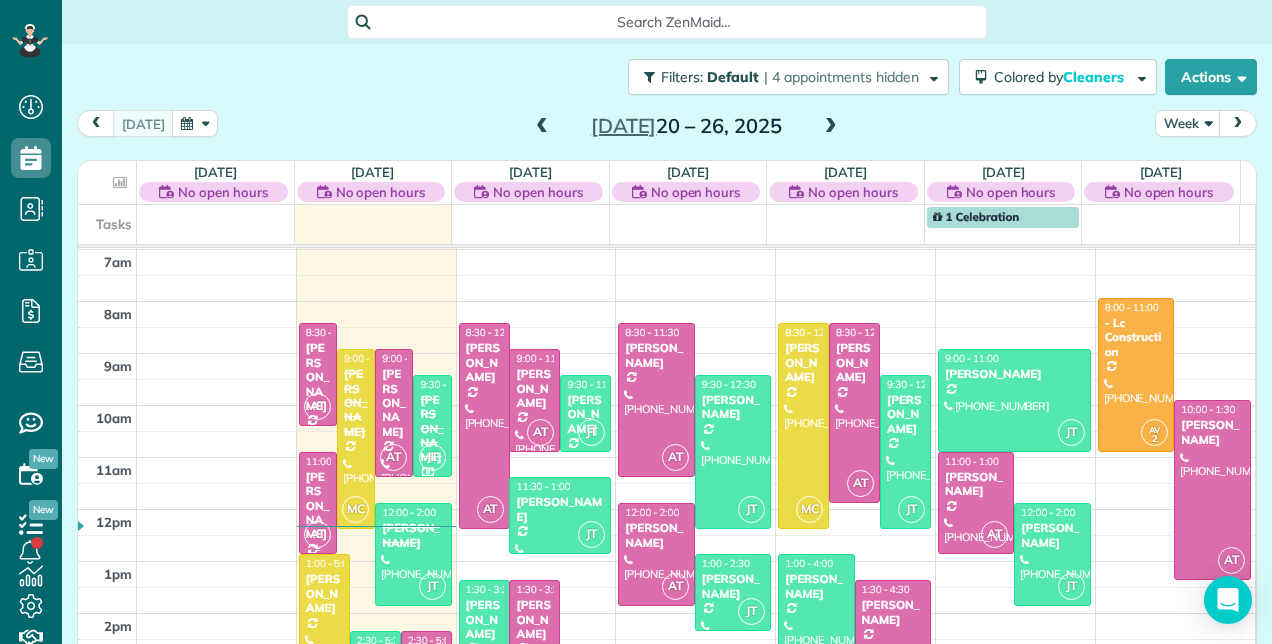 click on "[PERSON_NAME]" at bounding box center (318, 506) 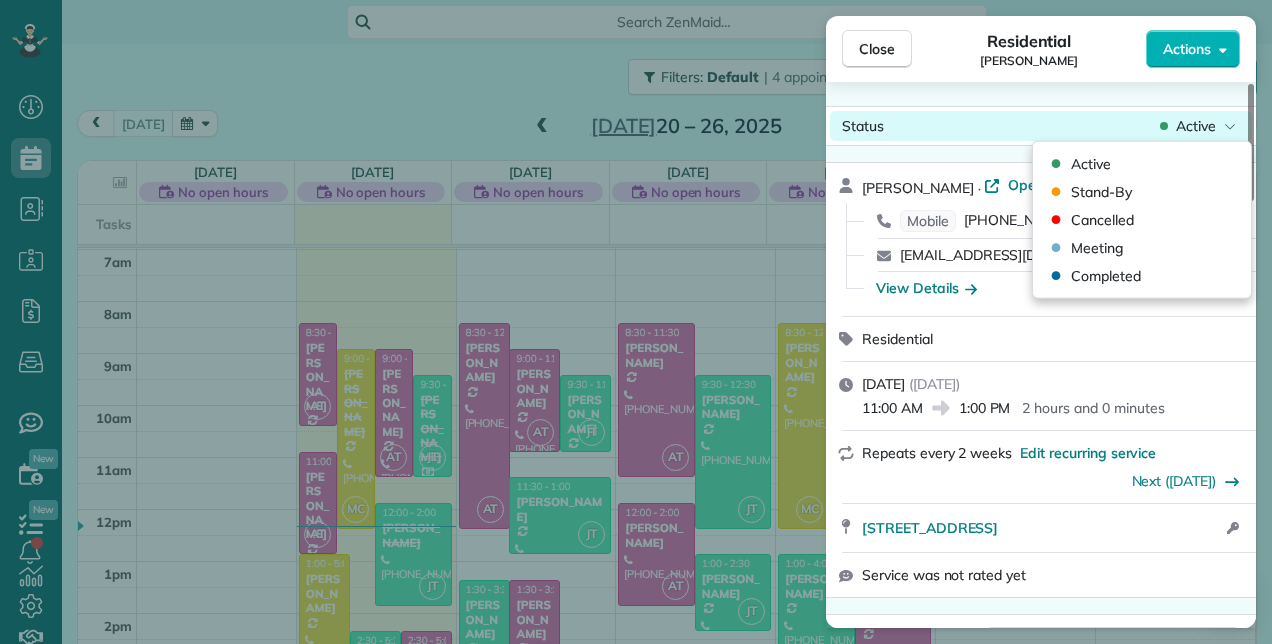 click 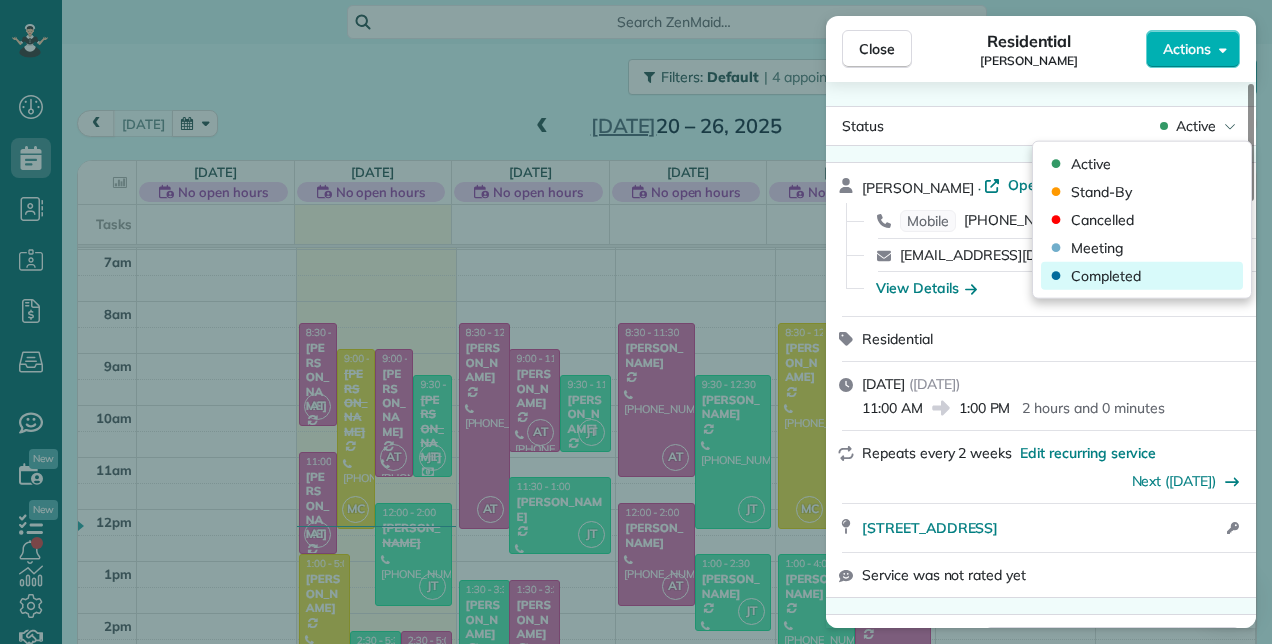 click on "Completed" at bounding box center [1106, 276] 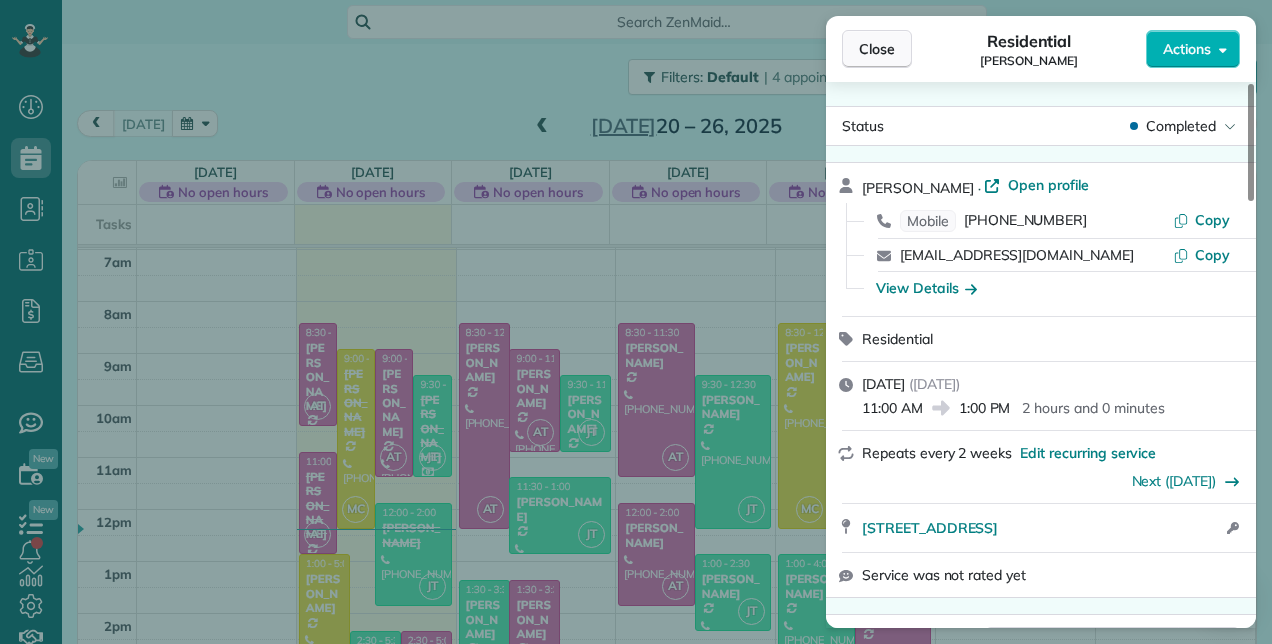 click on "Close" at bounding box center [877, 49] 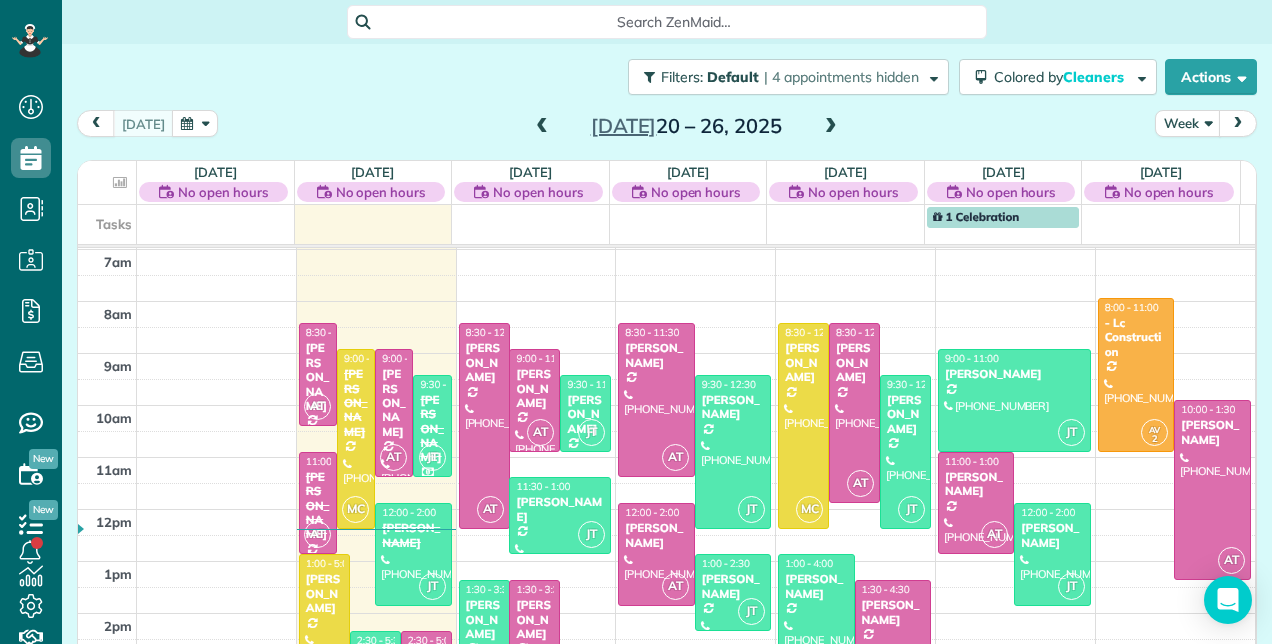 click at bounding box center [542, 127] 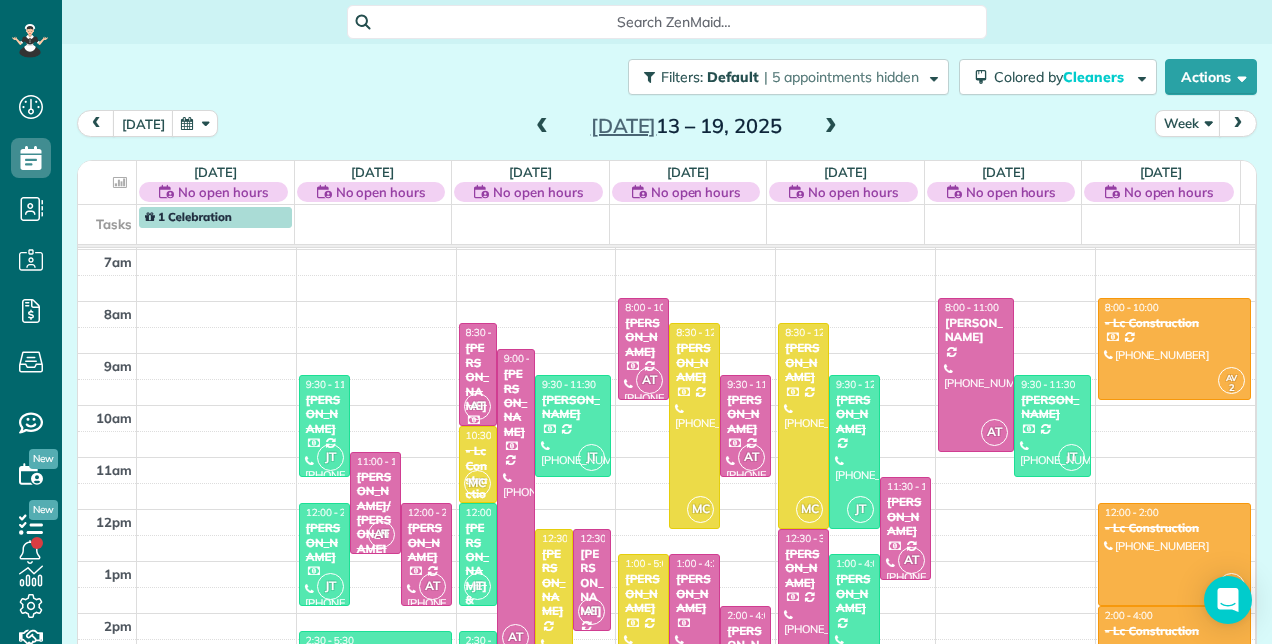 click at bounding box center (542, 127) 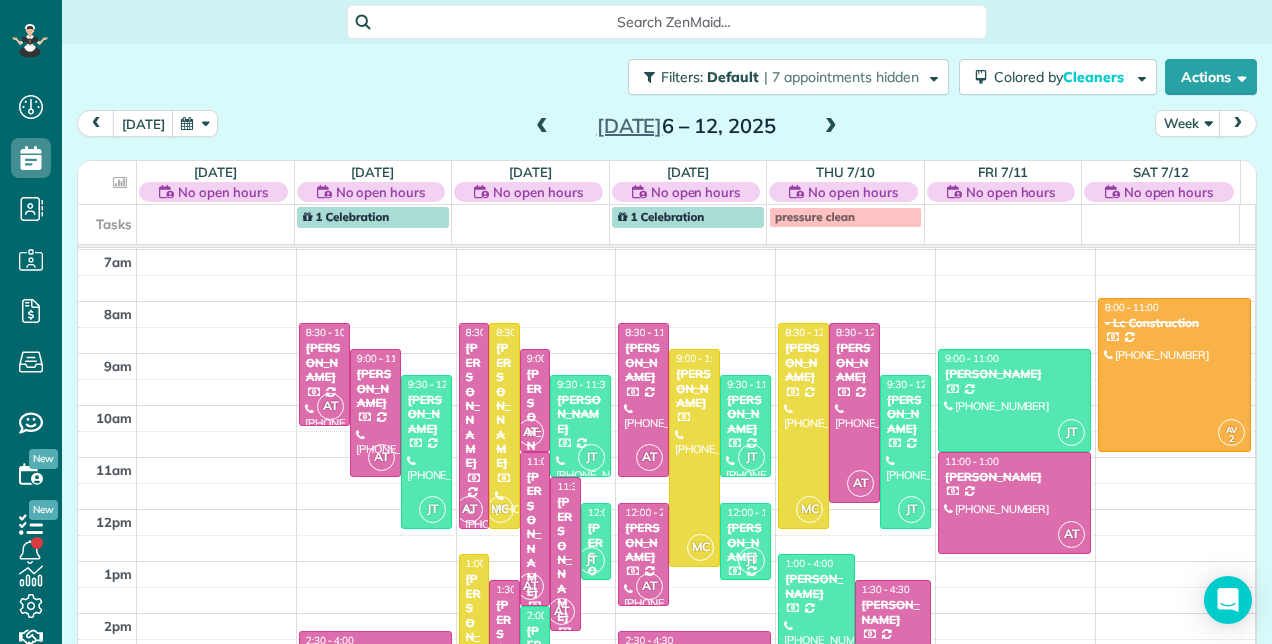 click at bounding box center (831, 127) 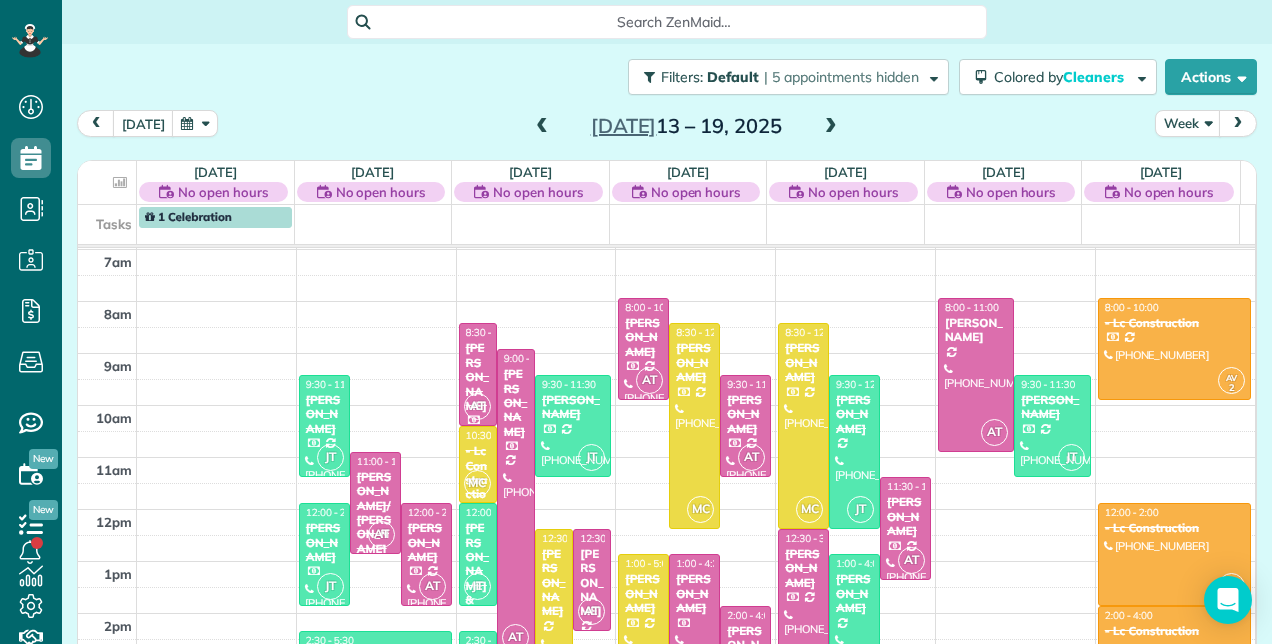 click at bounding box center [831, 127] 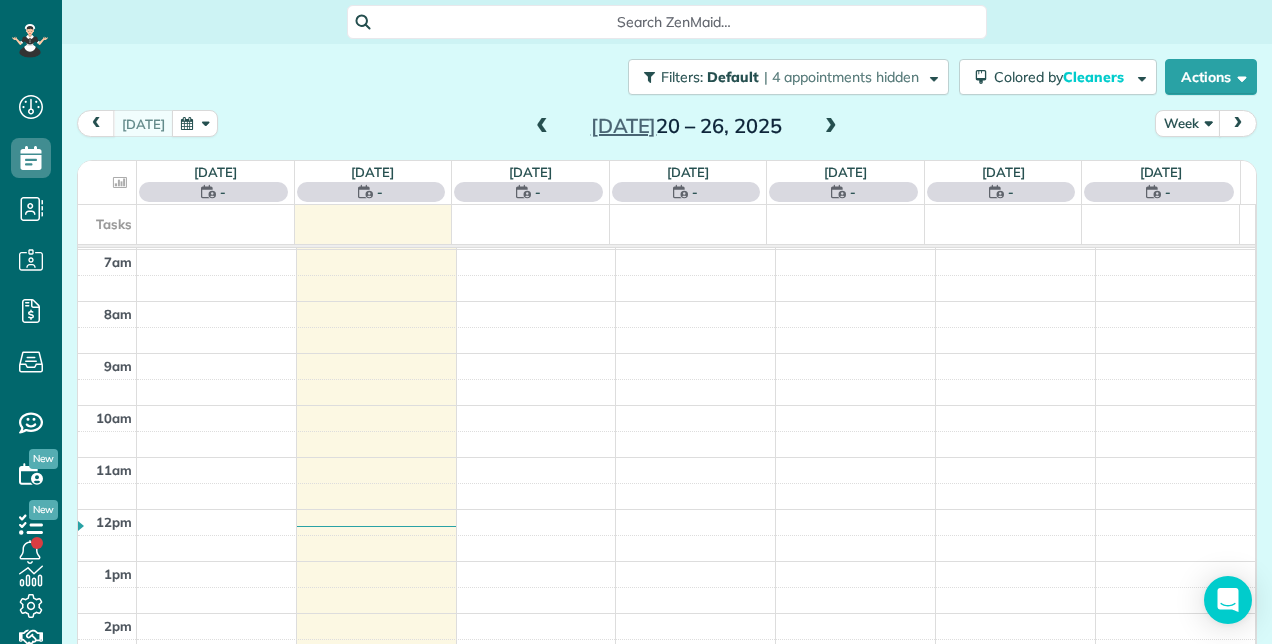 click at bounding box center [542, 127] 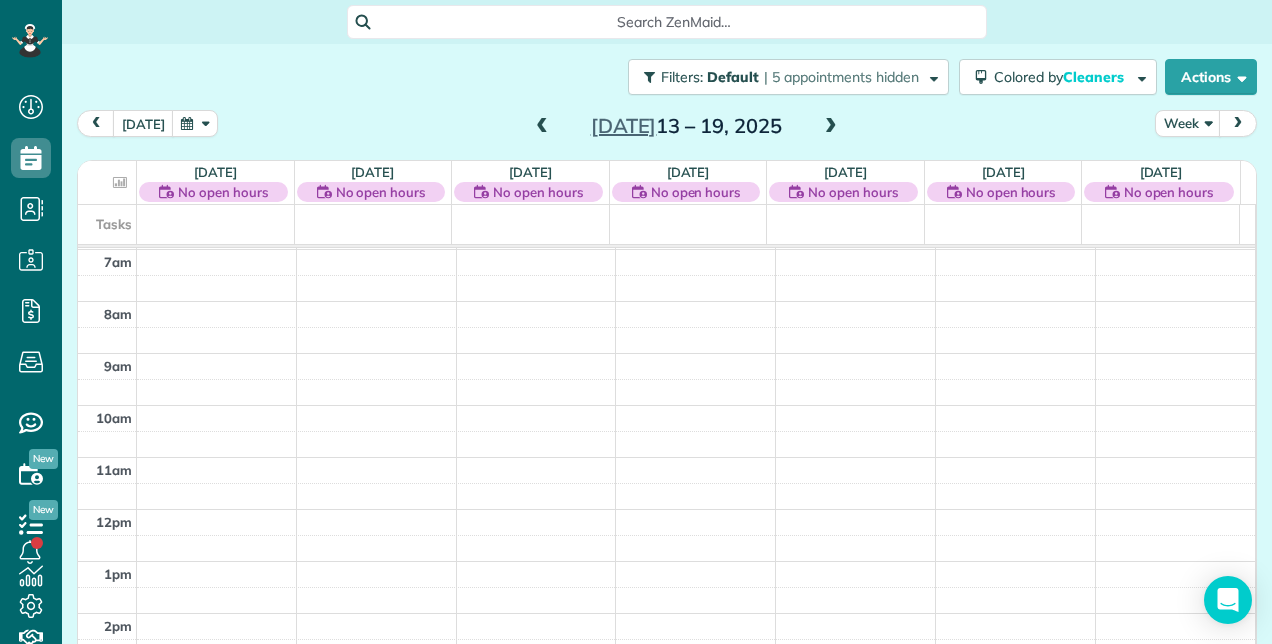 scroll, scrollTop: 448, scrollLeft: 0, axis: vertical 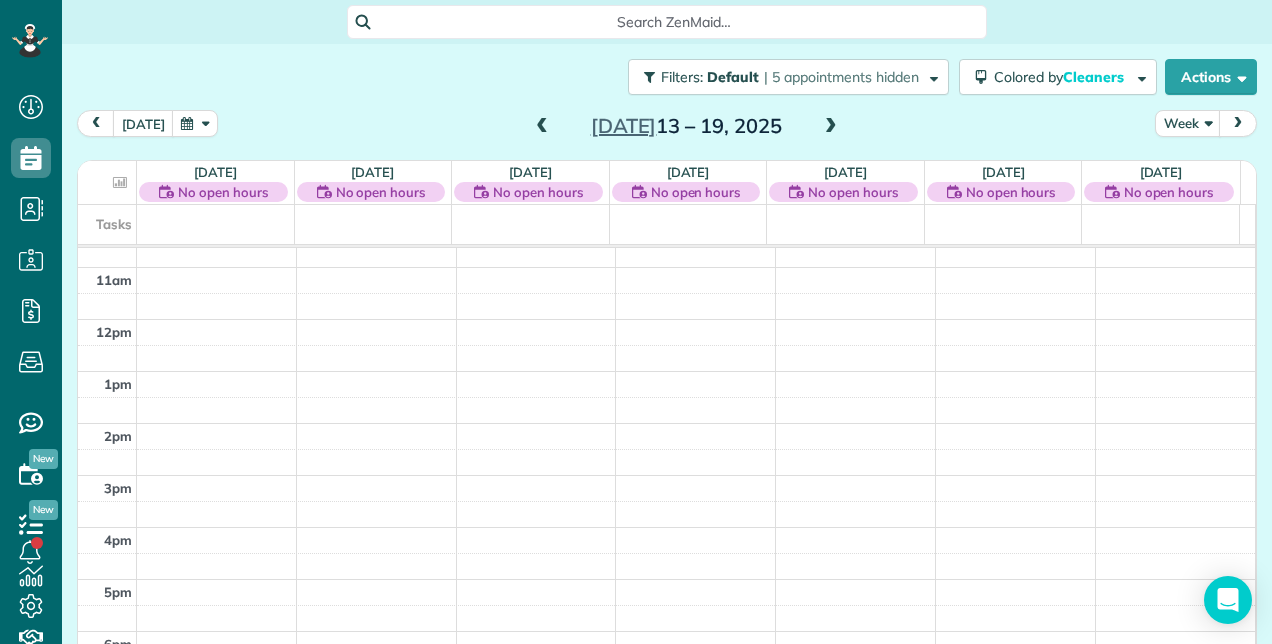 click on "[DATE]   Week [DATE] – [DATE]" at bounding box center [667, 128] 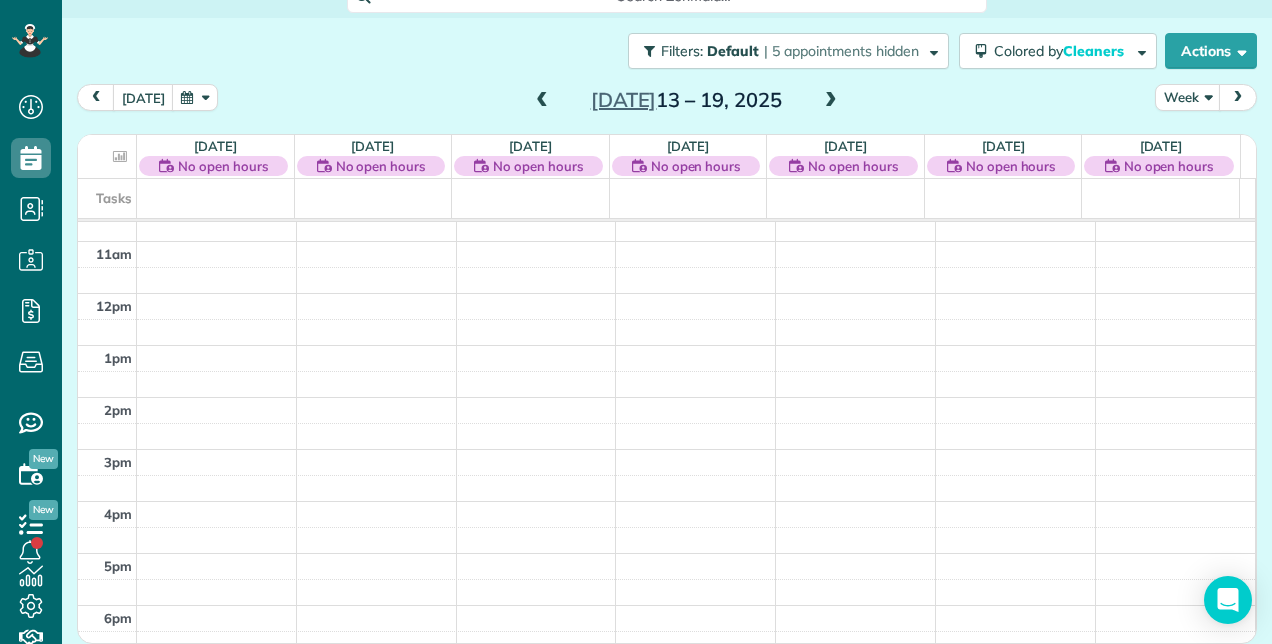 click at bounding box center [542, 101] 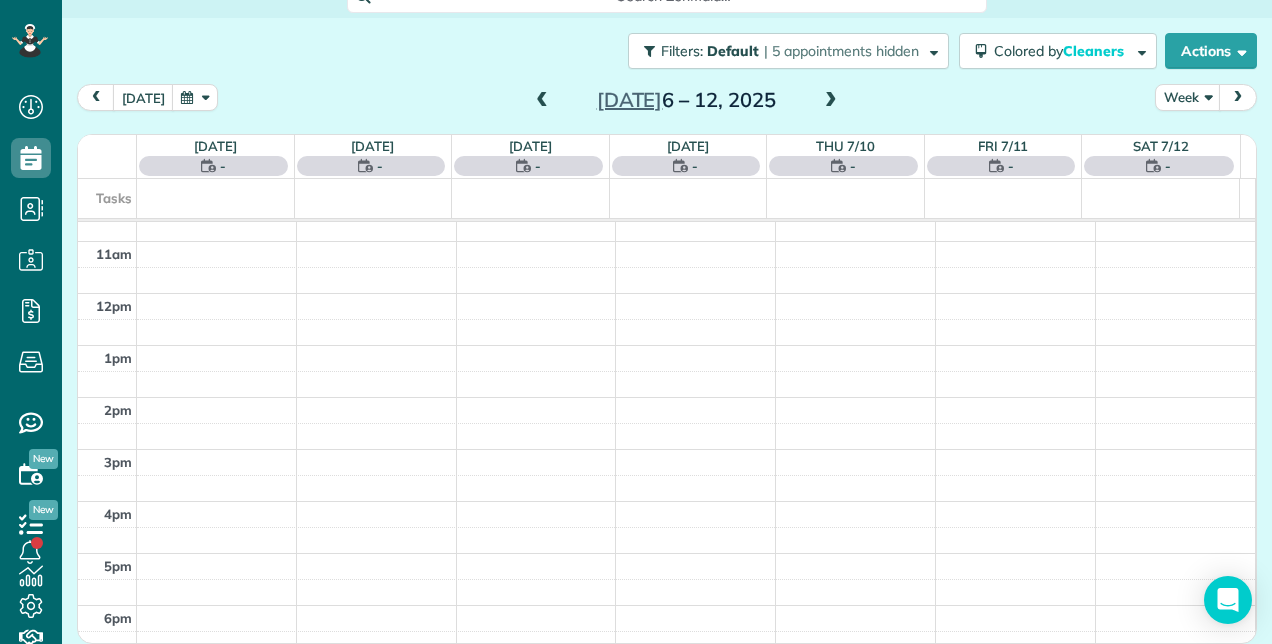 scroll, scrollTop: 258, scrollLeft: 0, axis: vertical 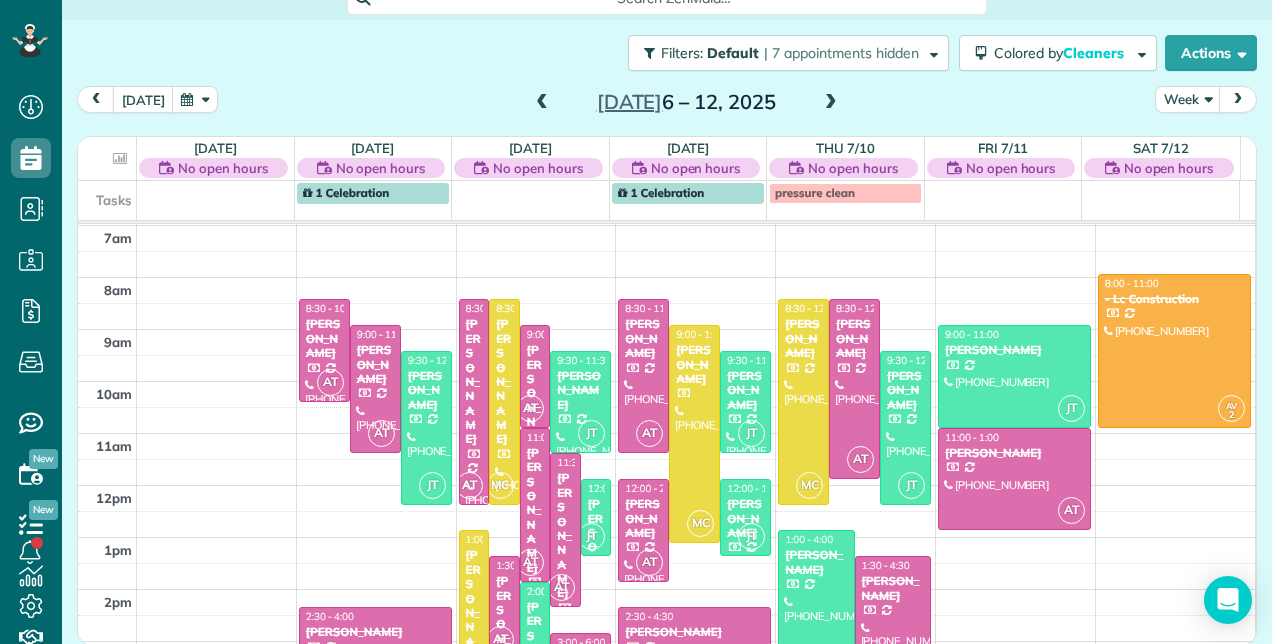 click at bounding box center [831, 103] 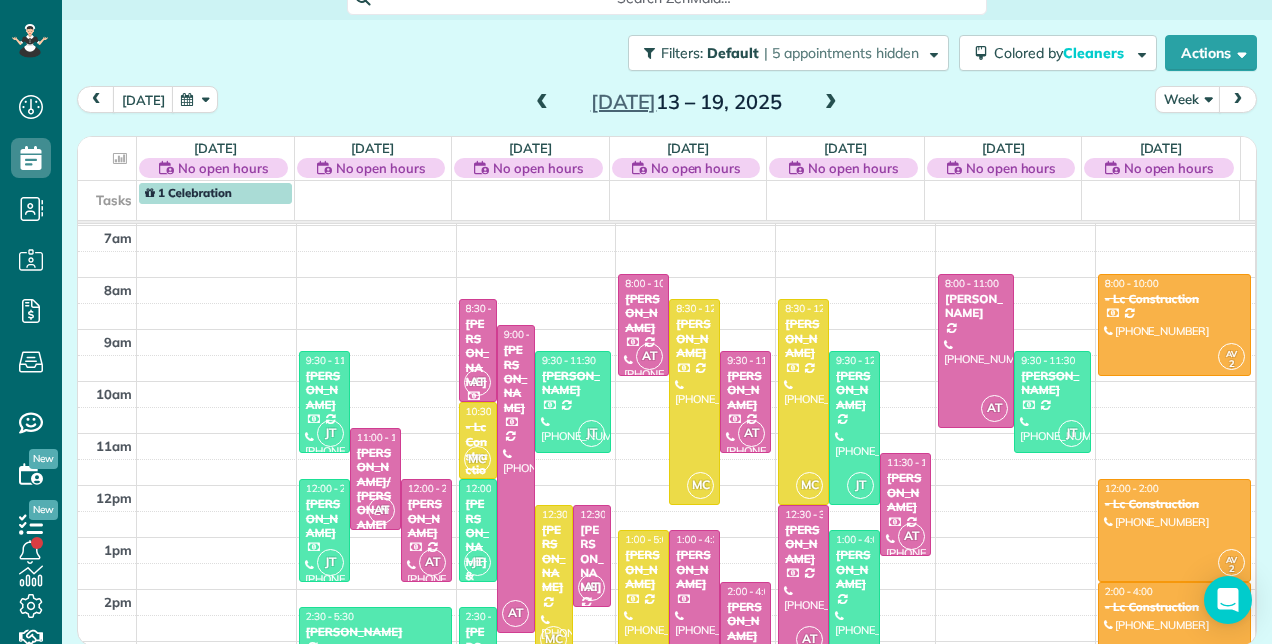 click on "[PERSON_NAME]" at bounding box center (375, 632) 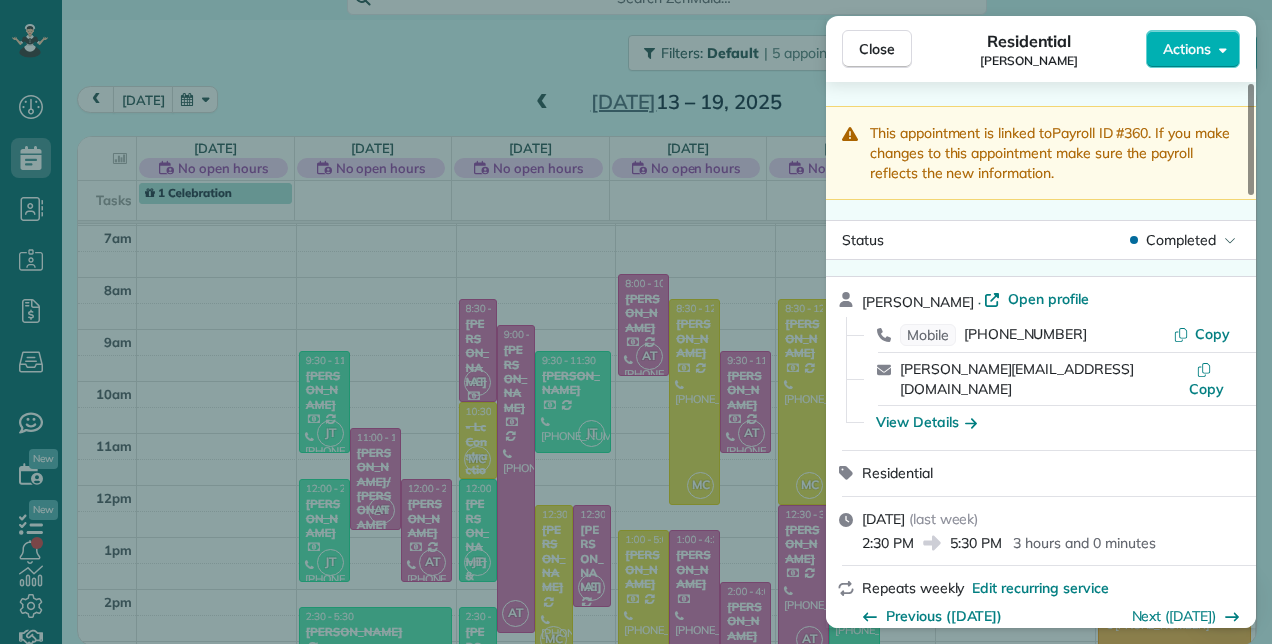click 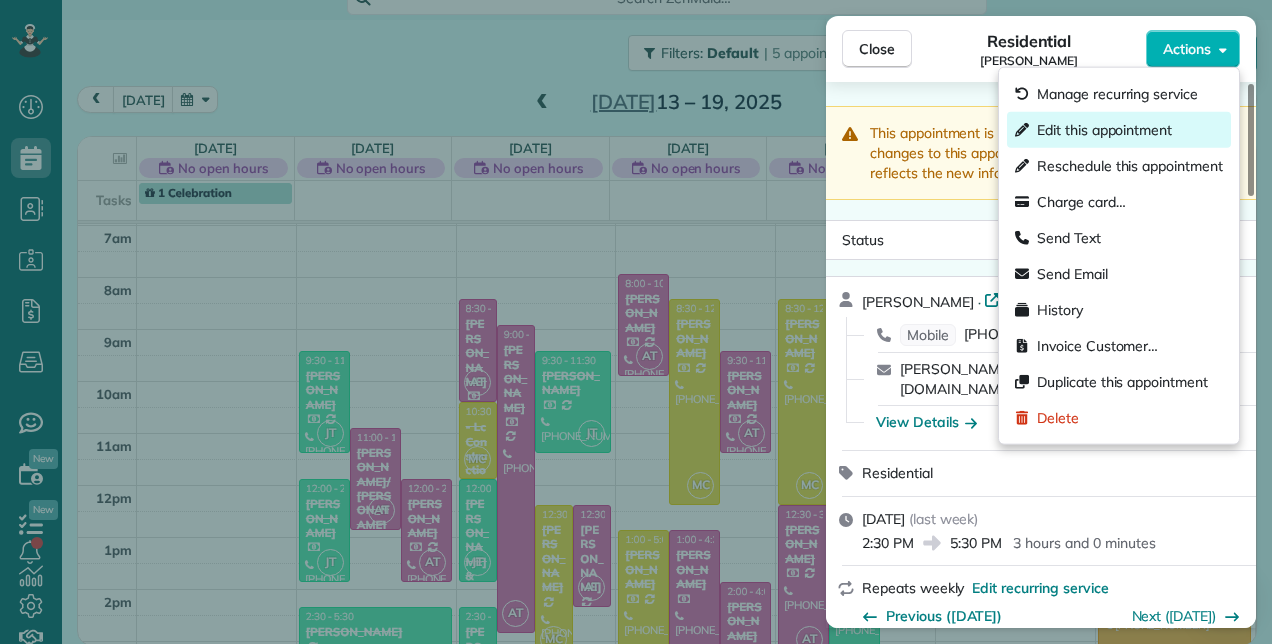 click on "Edit this appointment" at bounding box center (1119, 130) 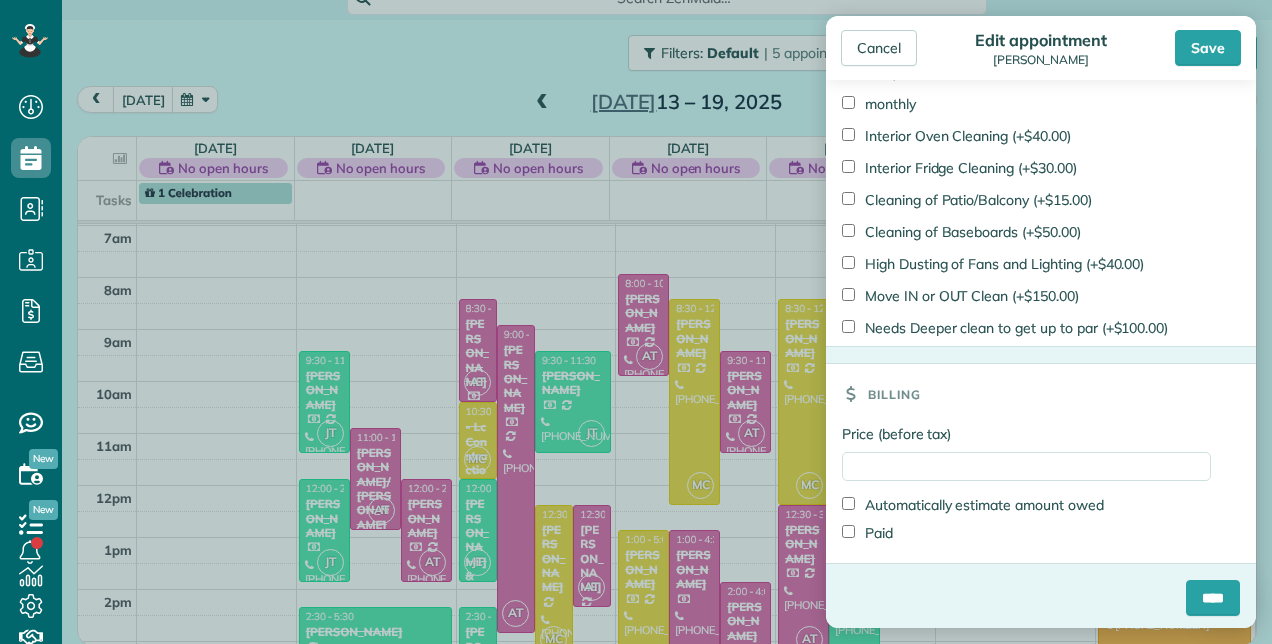 scroll, scrollTop: 1465, scrollLeft: 0, axis: vertical 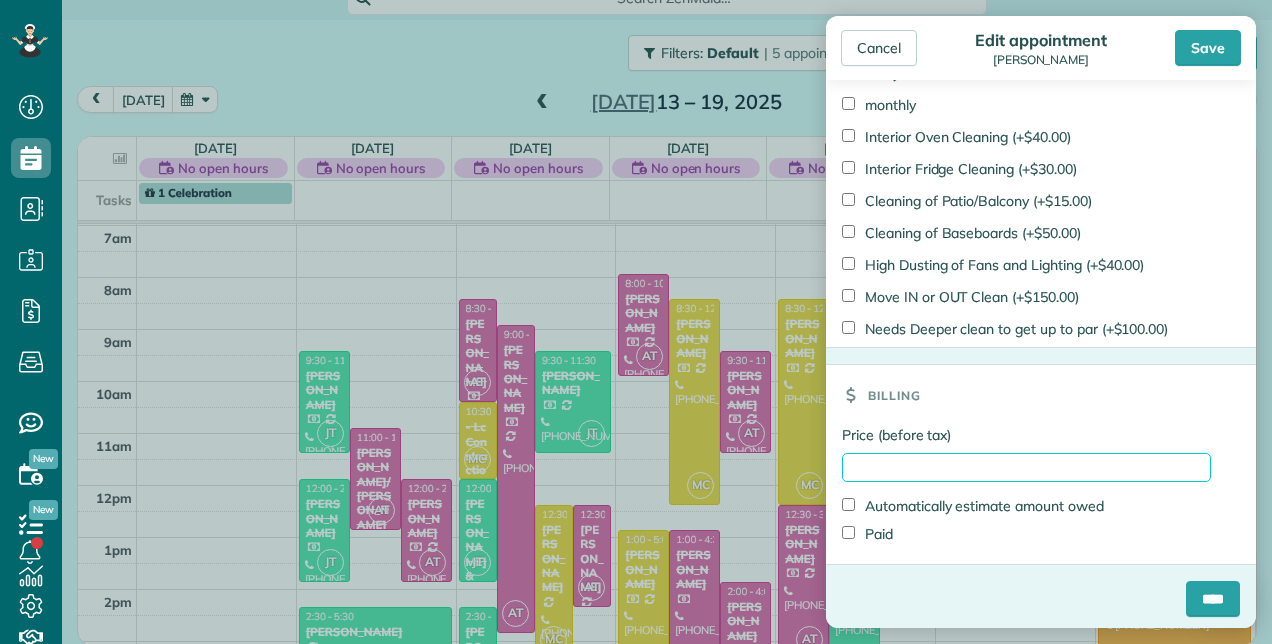 click on "Price (before tax)" at bounding box center [1026, 467] 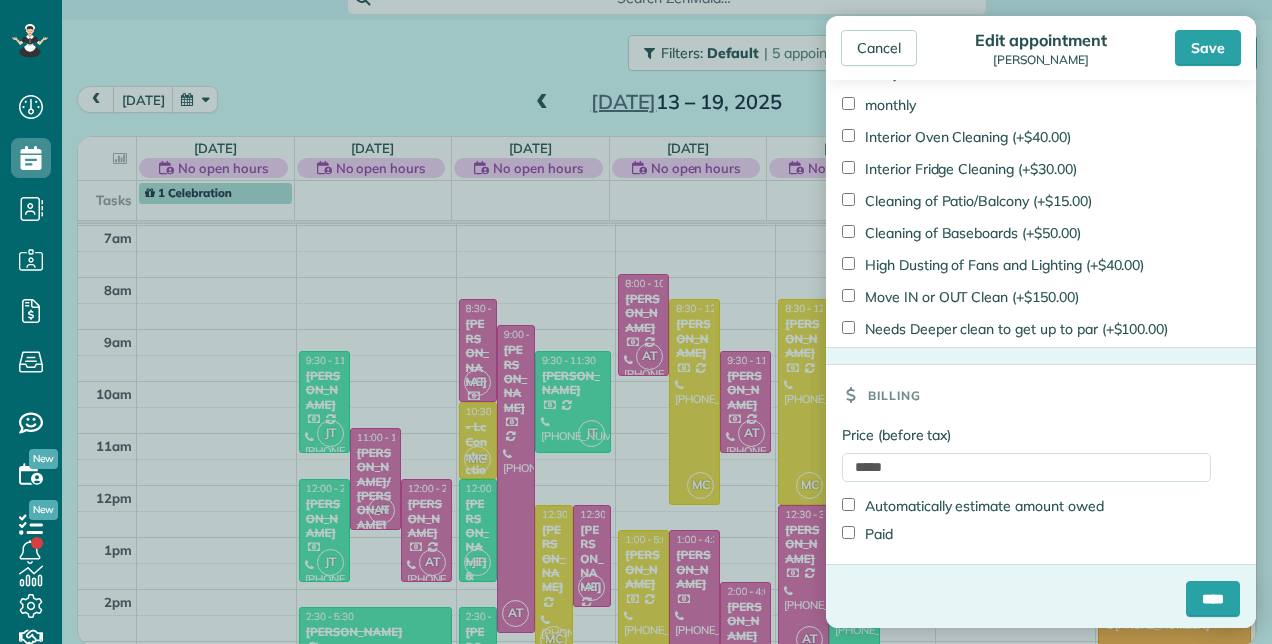 click on "Paid" at bounding box center (867, 534) 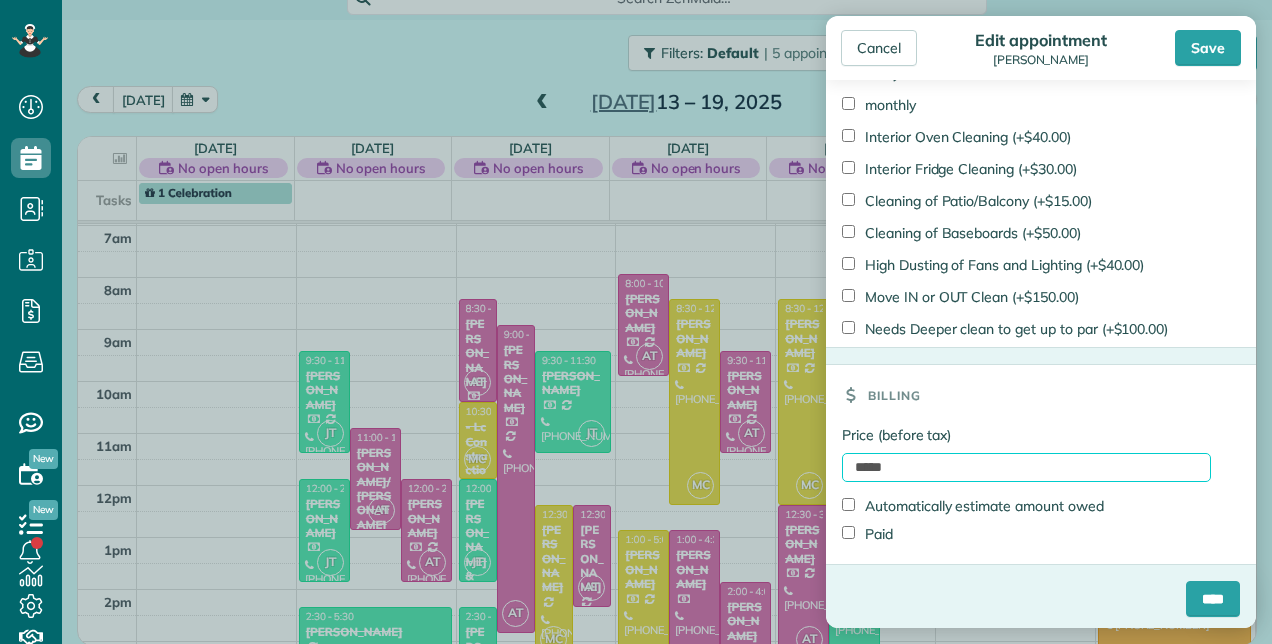 click on "*****" at bounding box center (1026, 467) 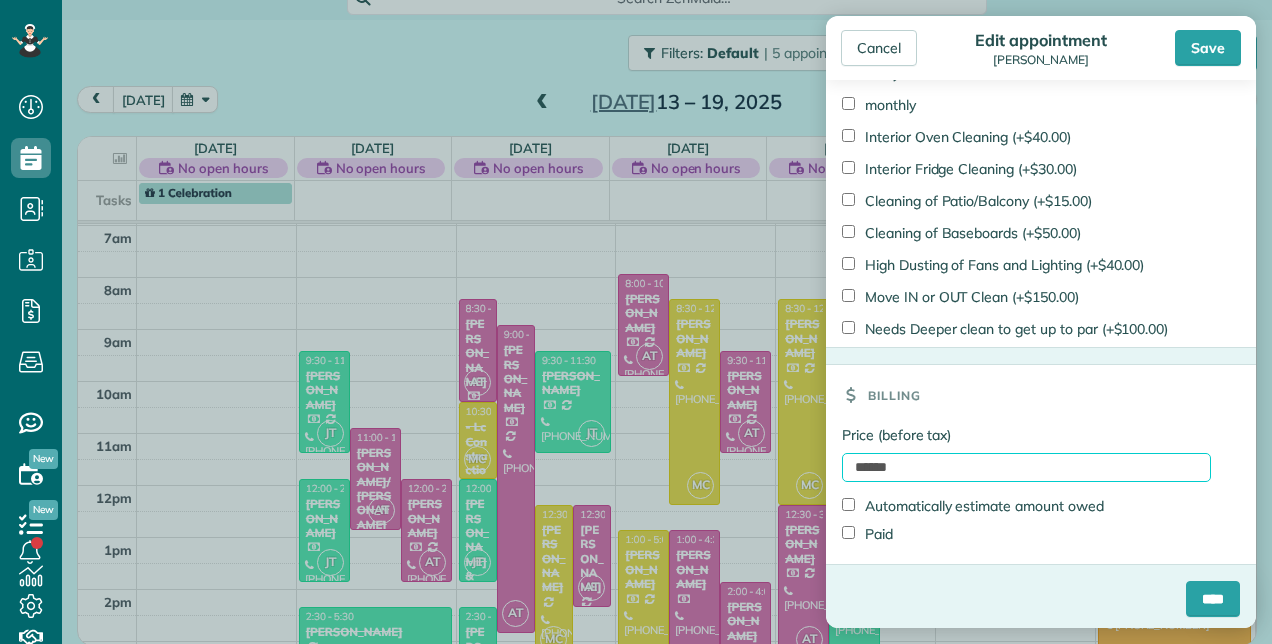 type on "******" 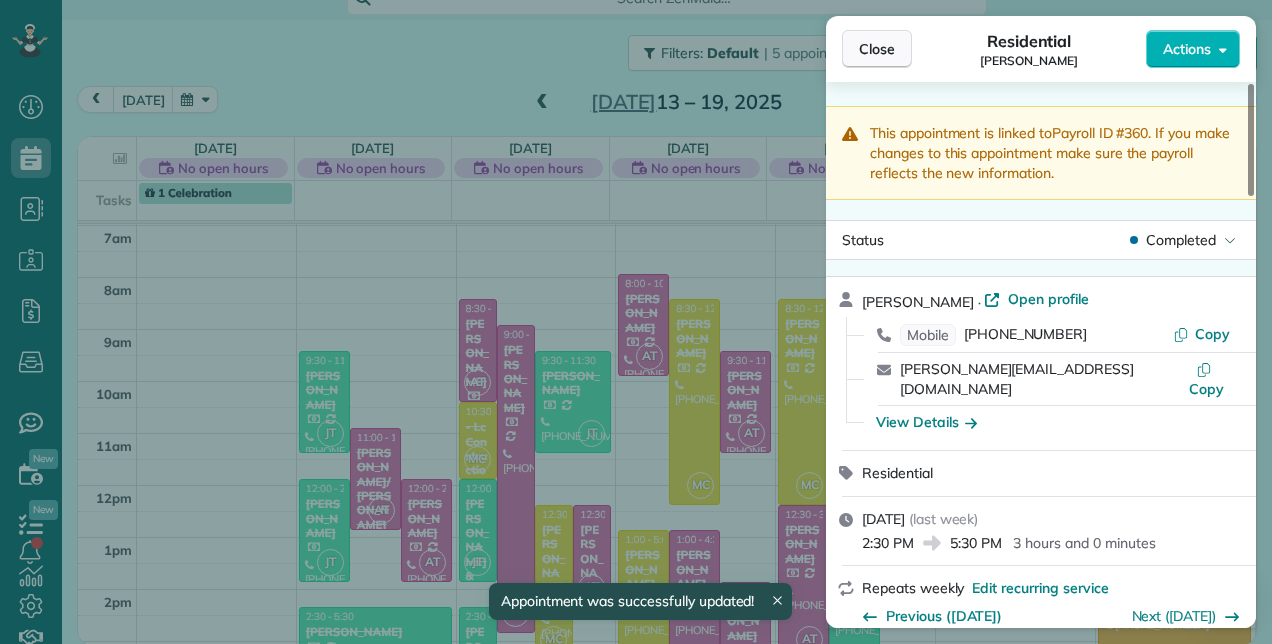 click on "Close" at bounding box center [877, 49] 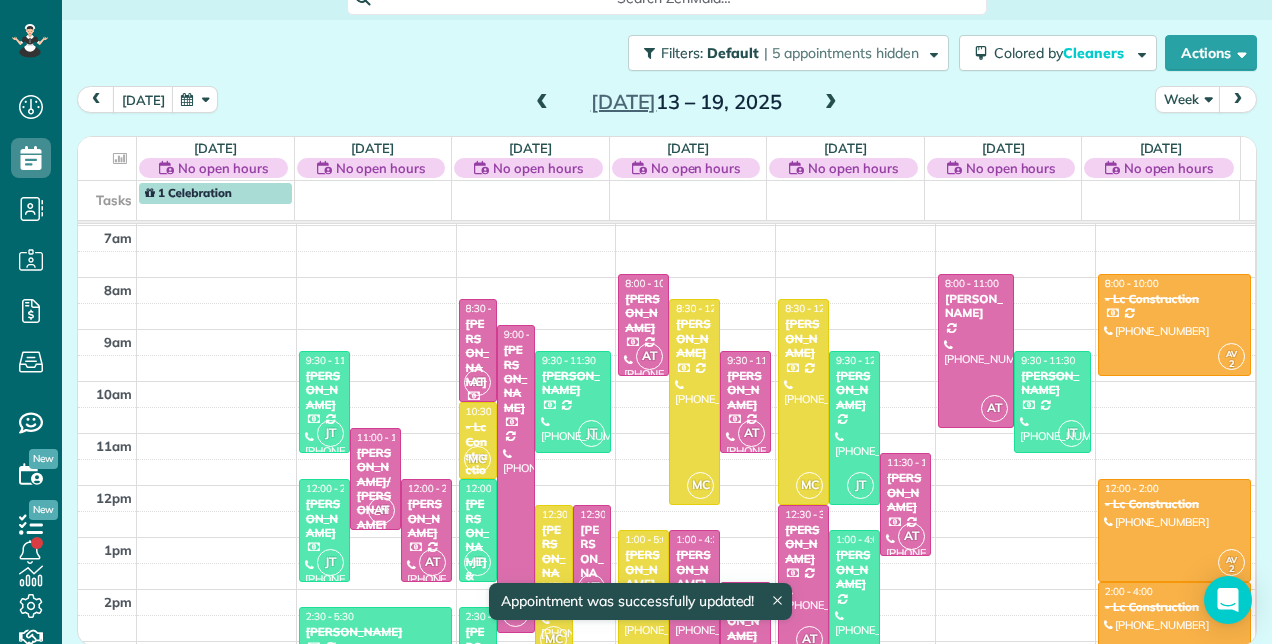 click on "[PERSON_NAME]" at bounding box center (854, 569) 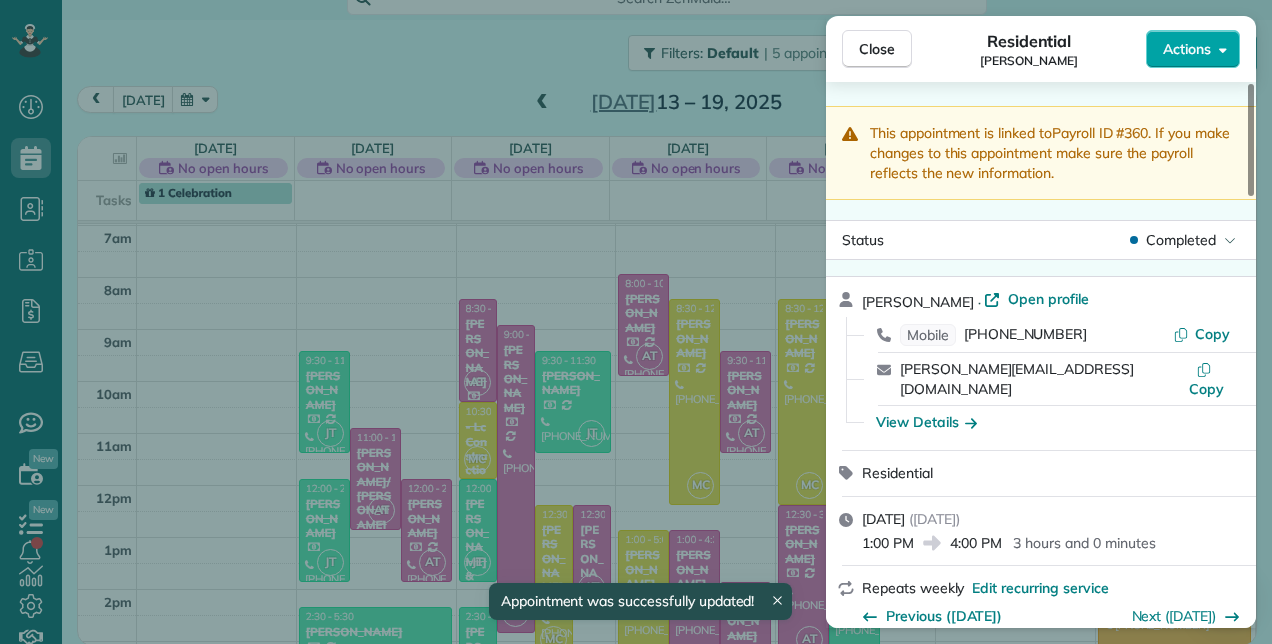 click on "Actions" at bounding box center (1193, 49) 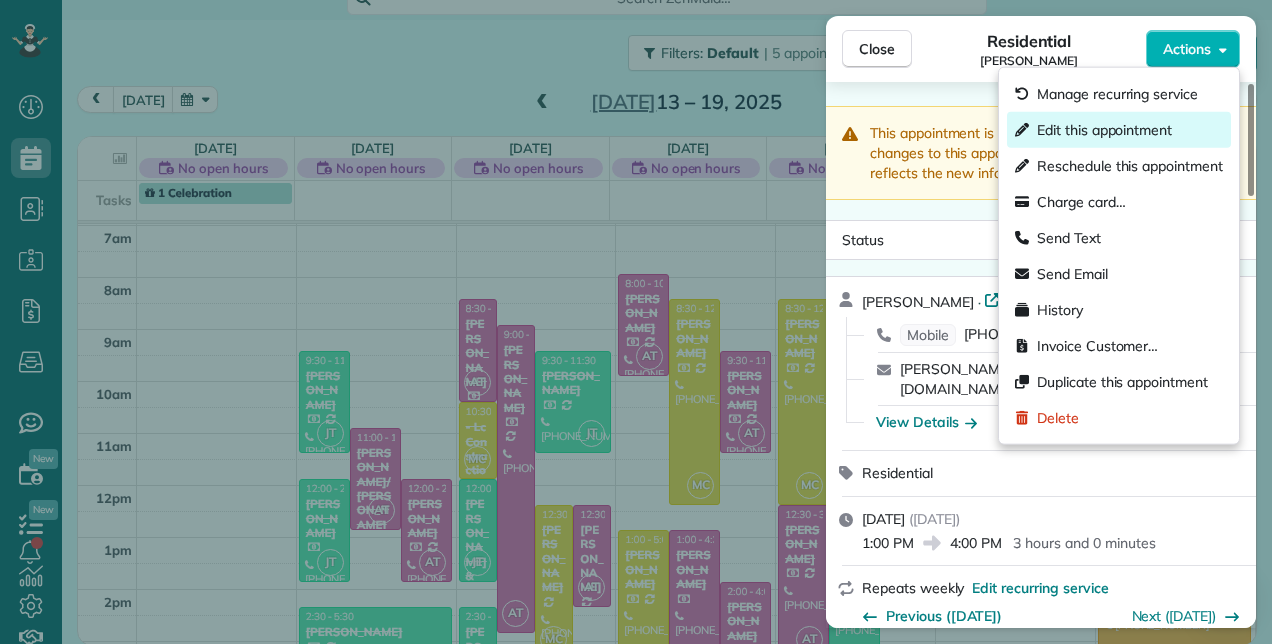 click on "Edit this appointment" at bounding box center [1104, 130] 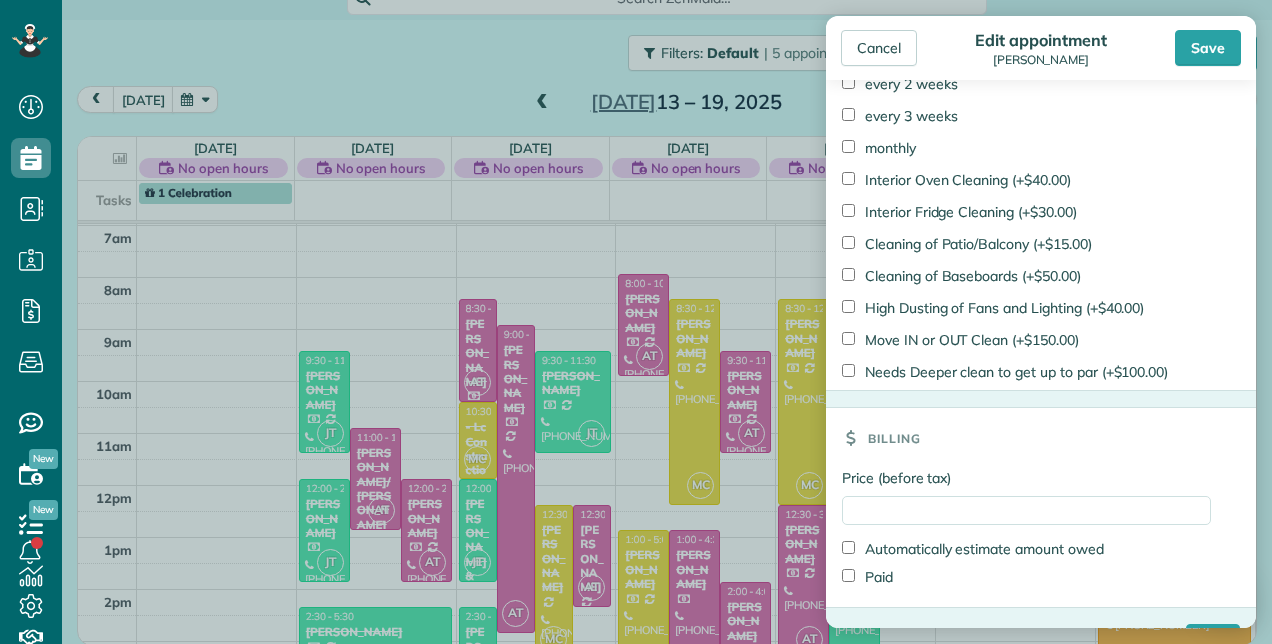 scroll, scrollTop: 1430, scrollLeft: 0, axis: vertical 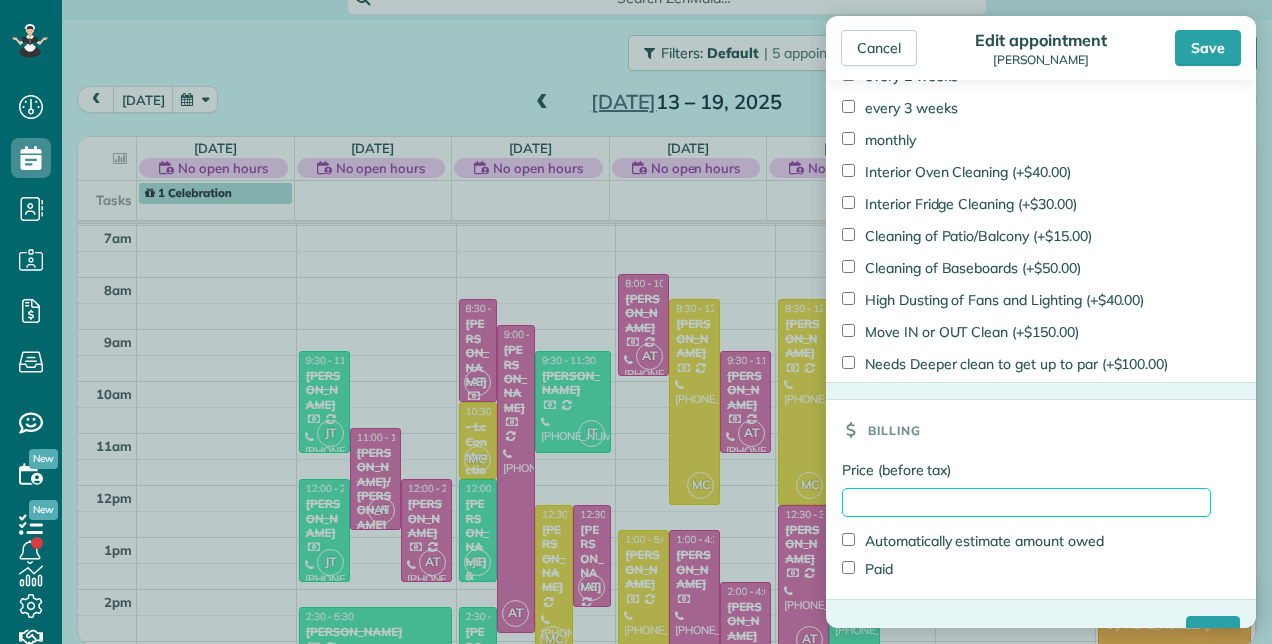 click on "Price (before tax)" at bounding box center (1026, 502) 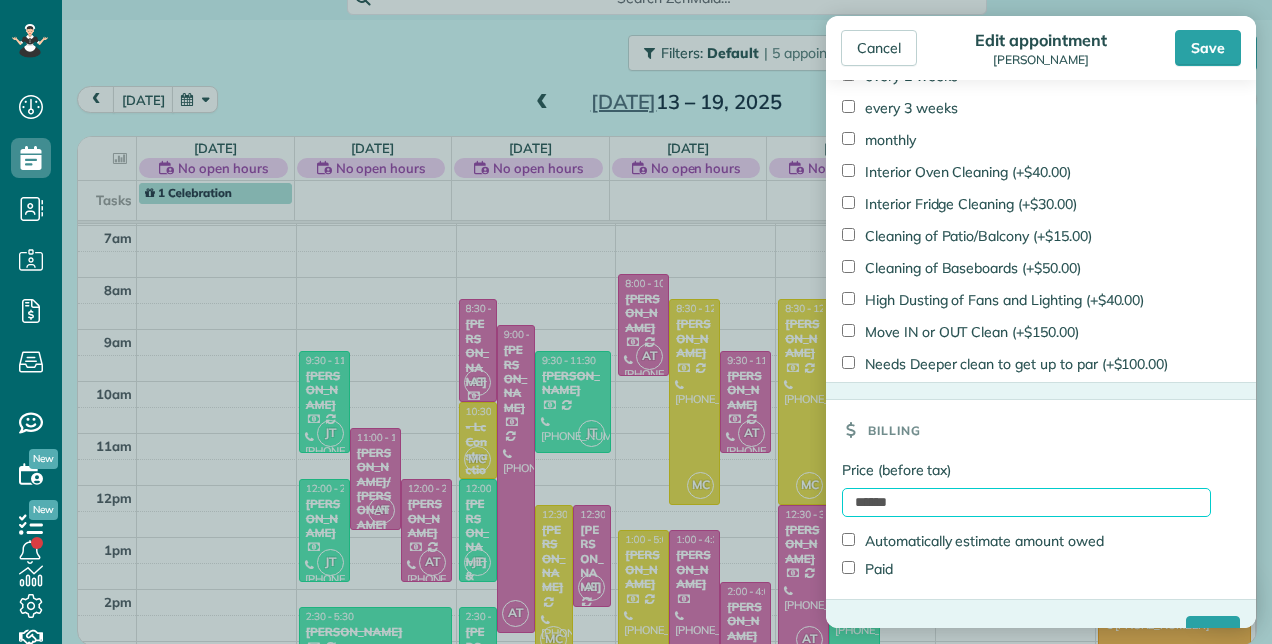 type on "******" 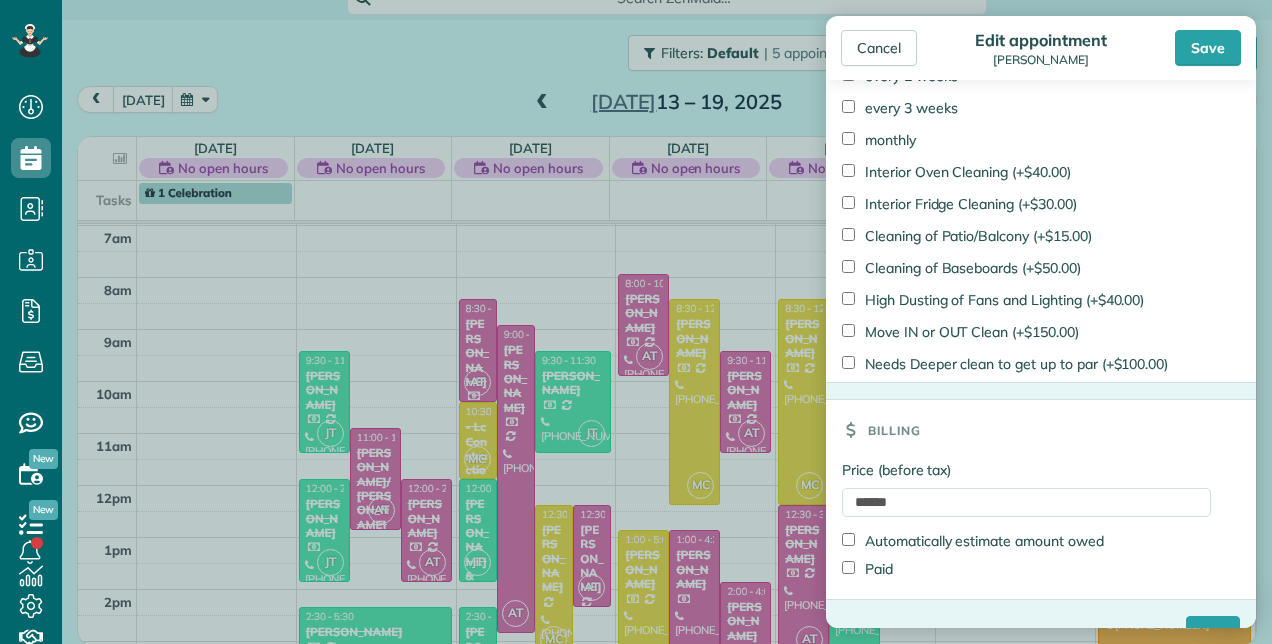 click on "Paid" at bounding box center [867, 569] 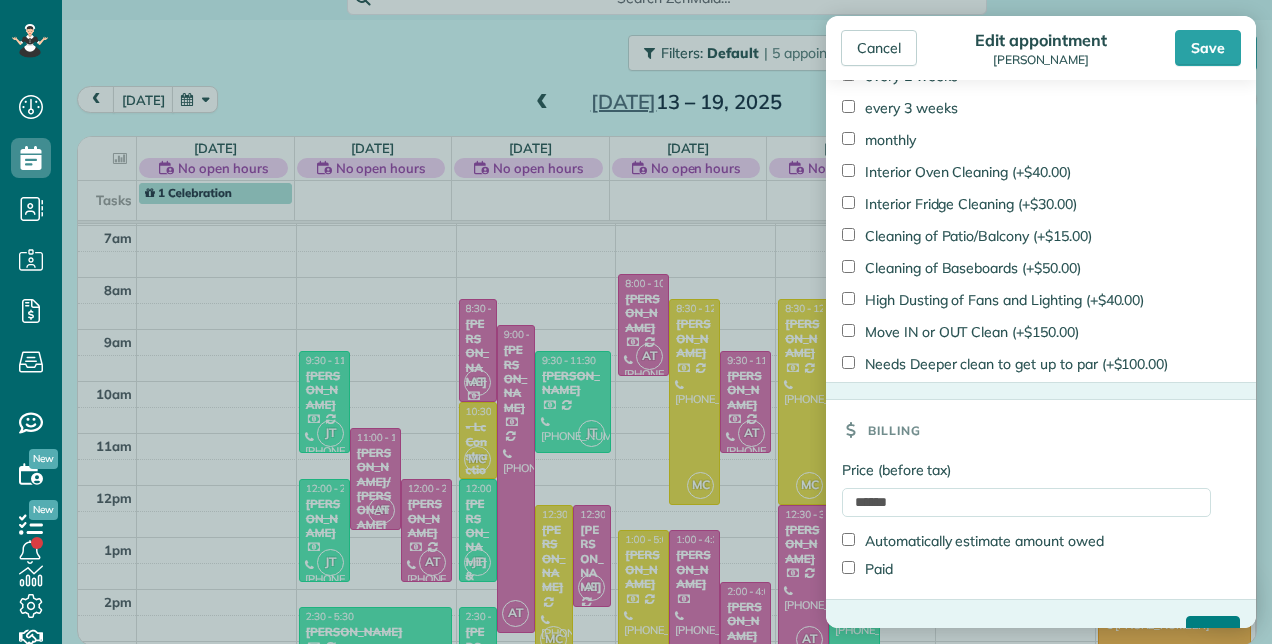 click on "****" at bounding box center [1213, 634] 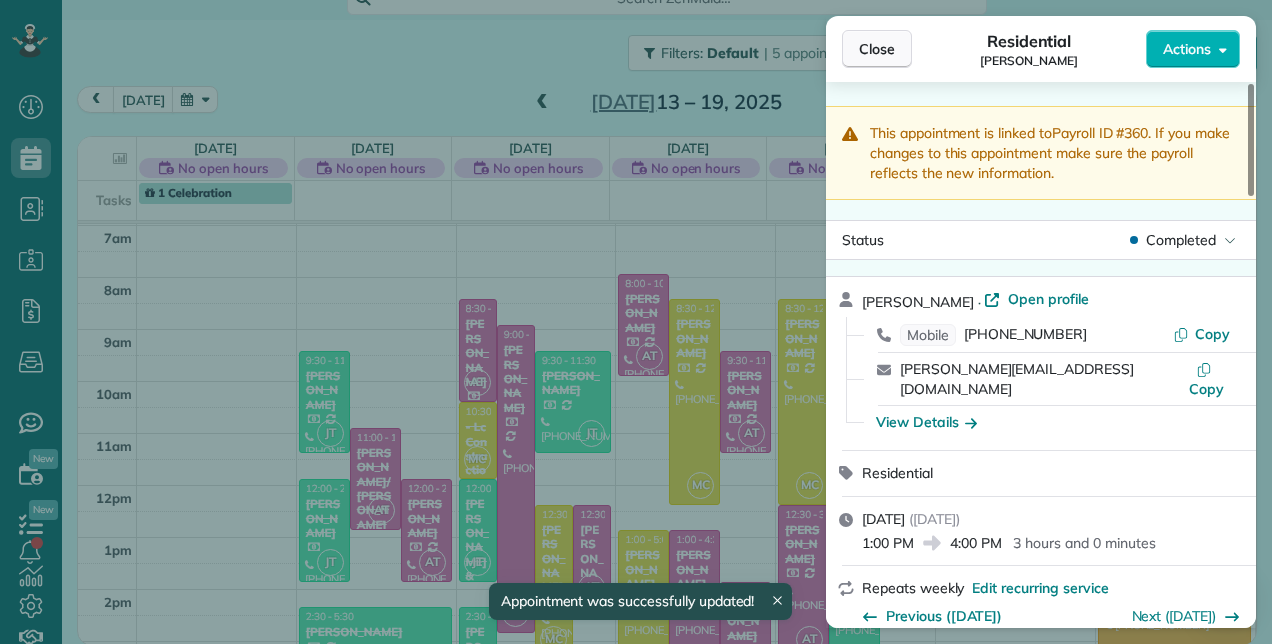 click on "Close" at bounding box center (877, 49) 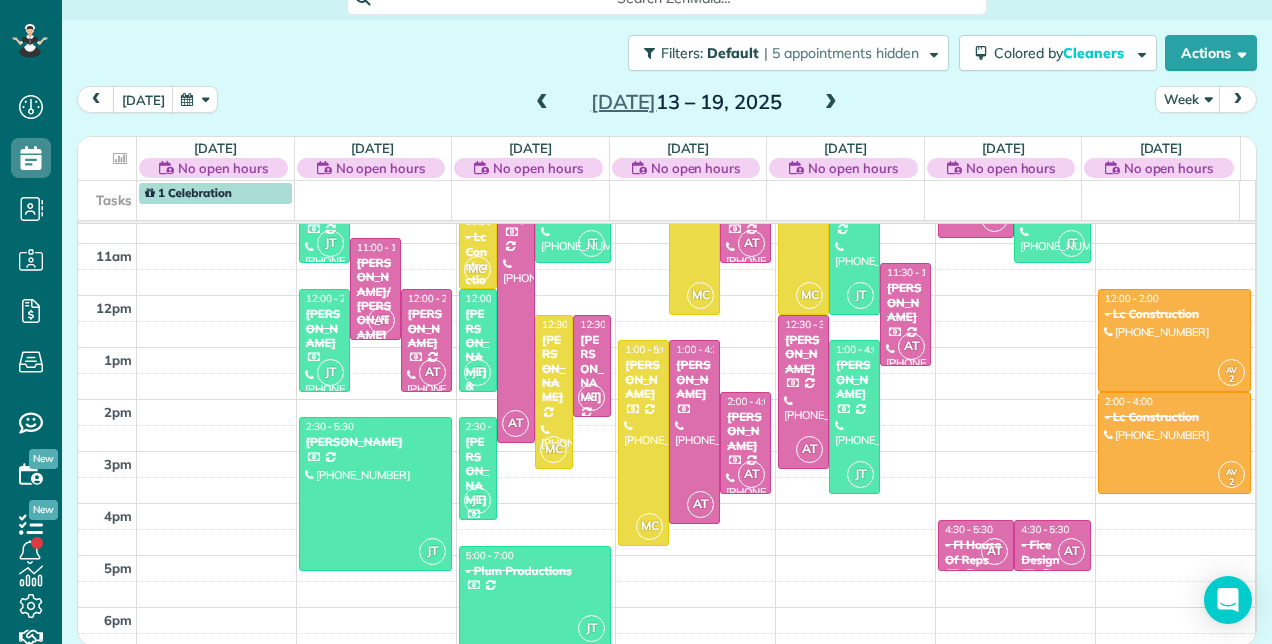 scroll, scrollTop: 348, scrollLeft: 0, axis: vertical 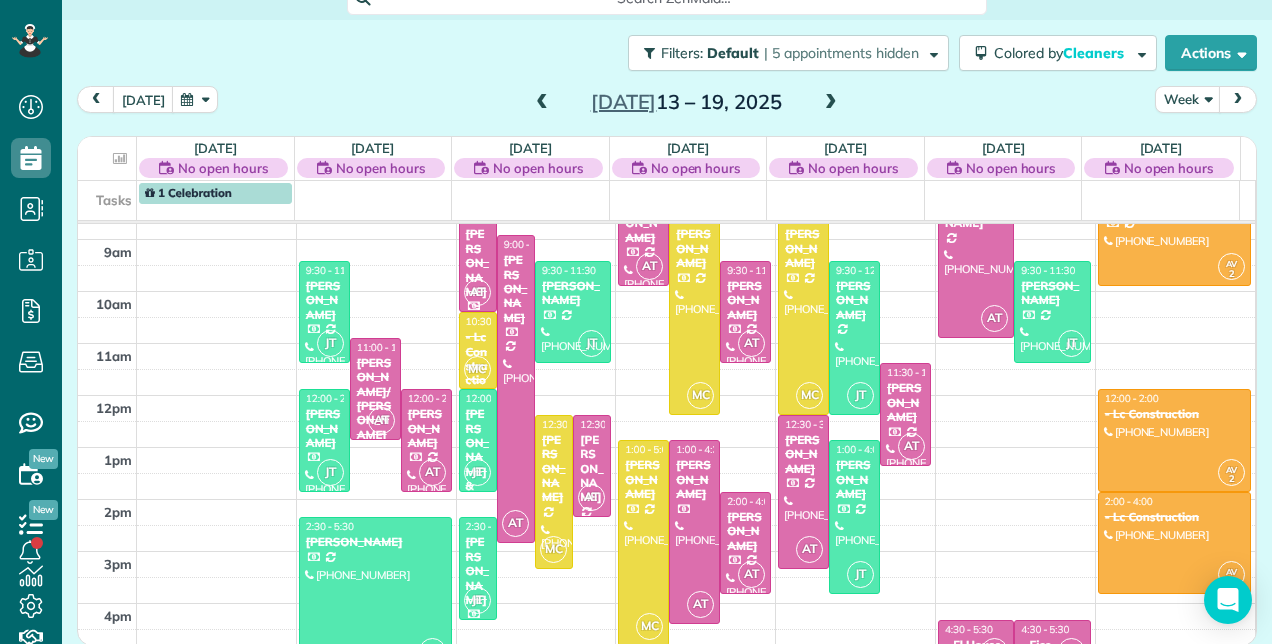 click on "[PERSON_NAME]" at bounding box center [478, 263] 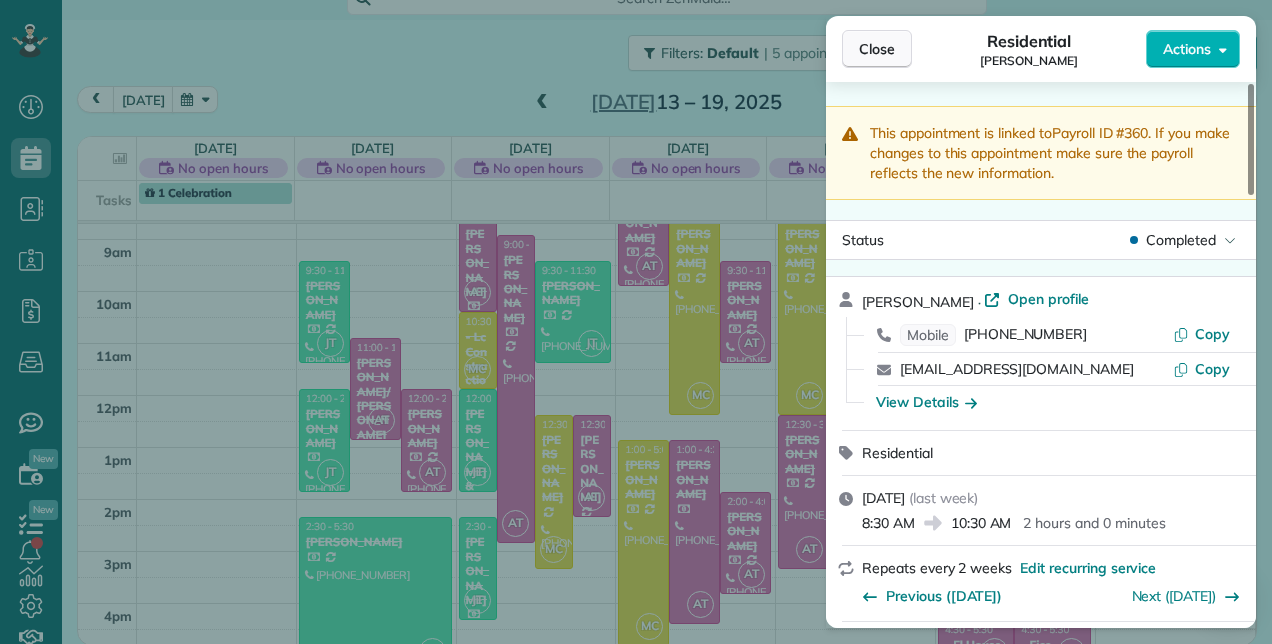 click on "Close" at bounding box center [877, 49] 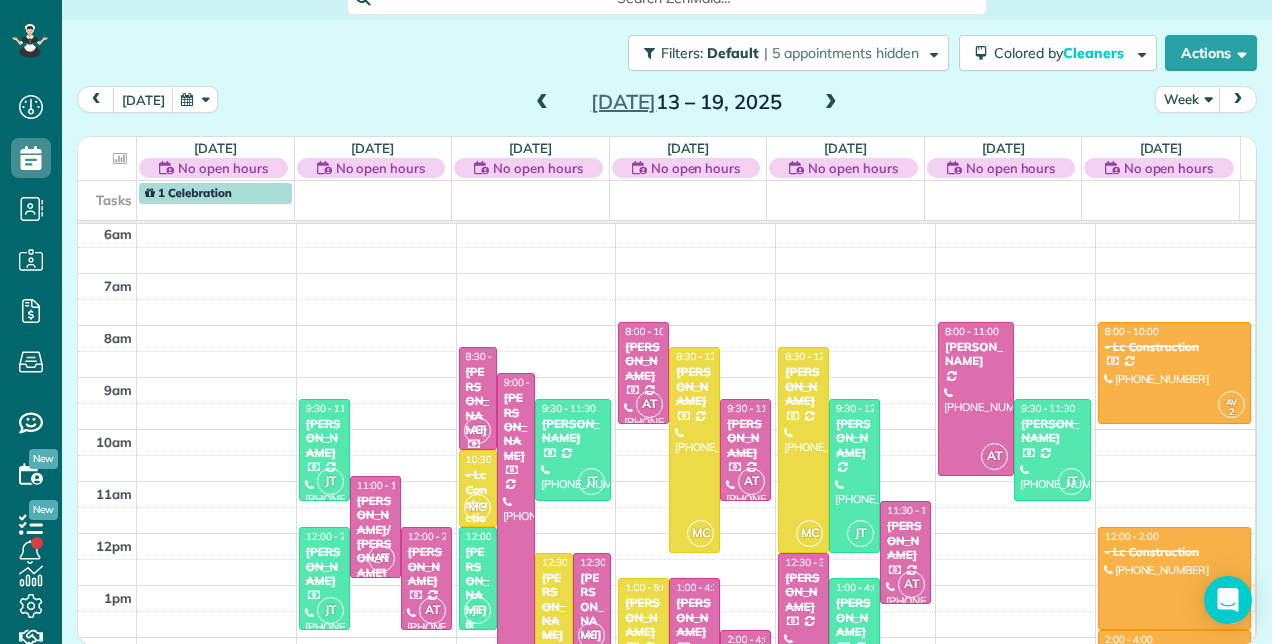 scroll, scrollTop: 248, scrollLeft: 0, axis: vertical 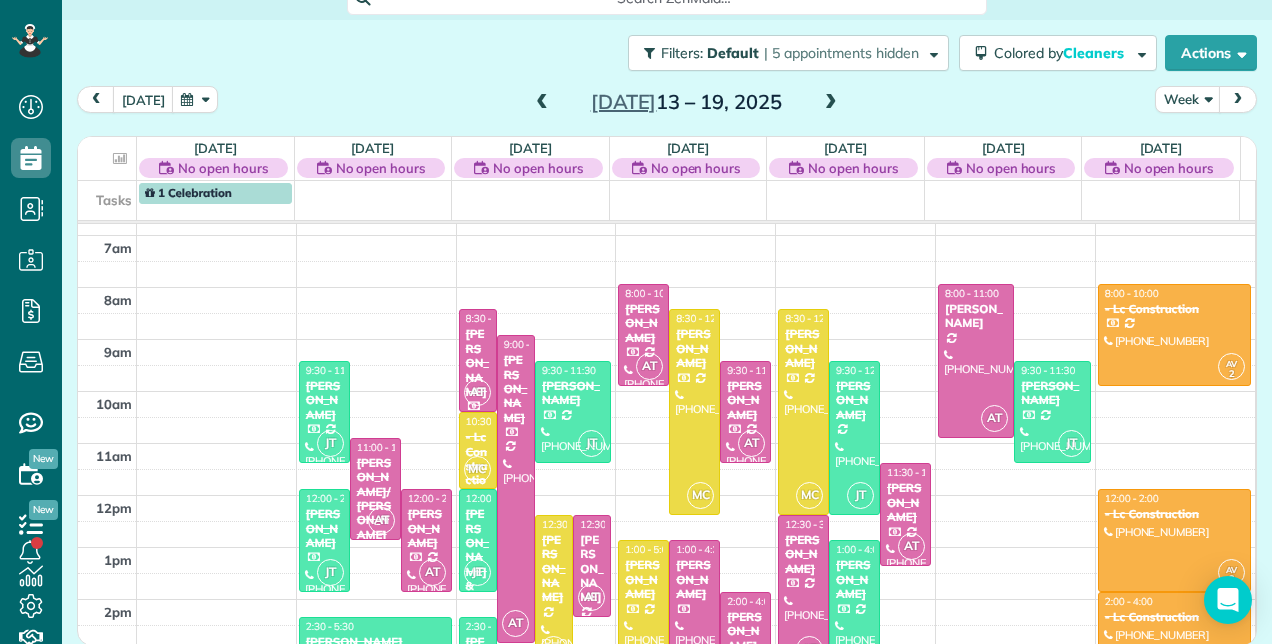 click on "[DATE]   Week [DATE] – [DATE]" at bounding box center [667, 104] 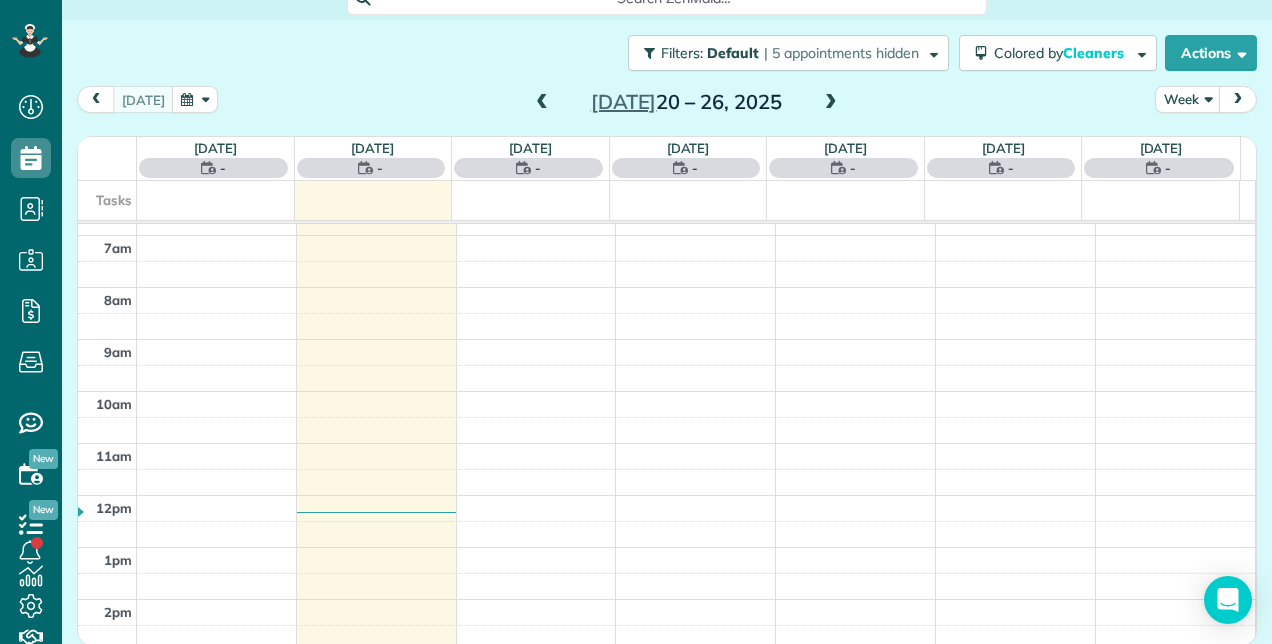 scroll, scrollTop: 258, scrollLeft: 0, axis: vertical 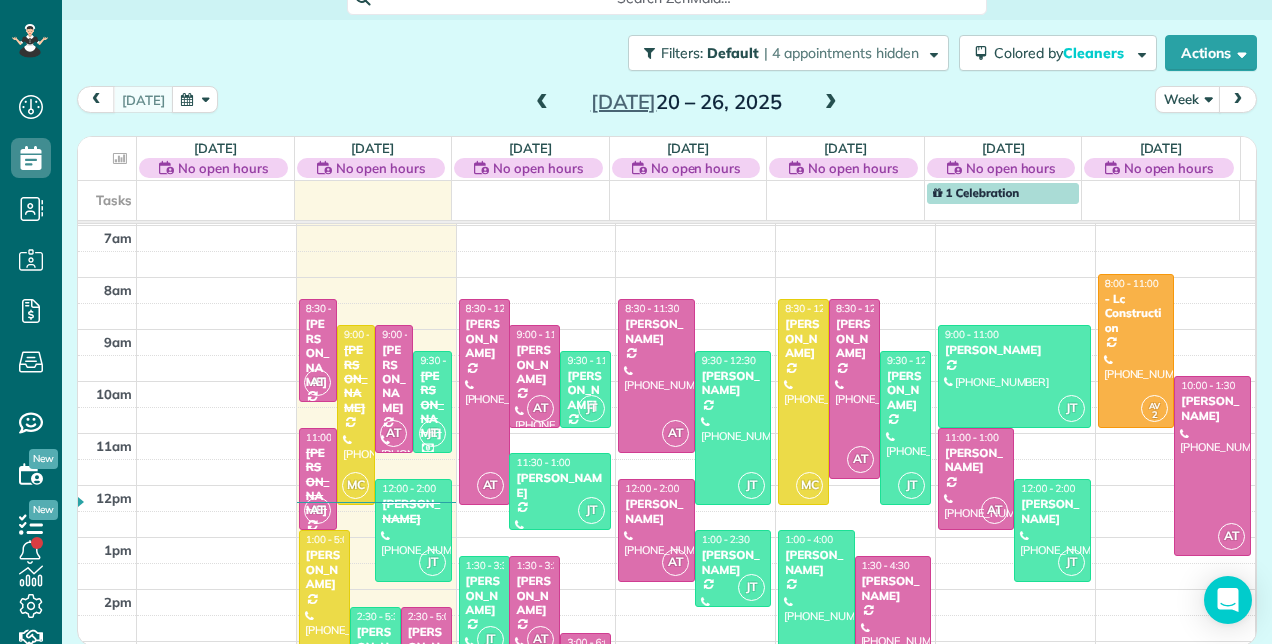 click at bounding box center (831, 103) 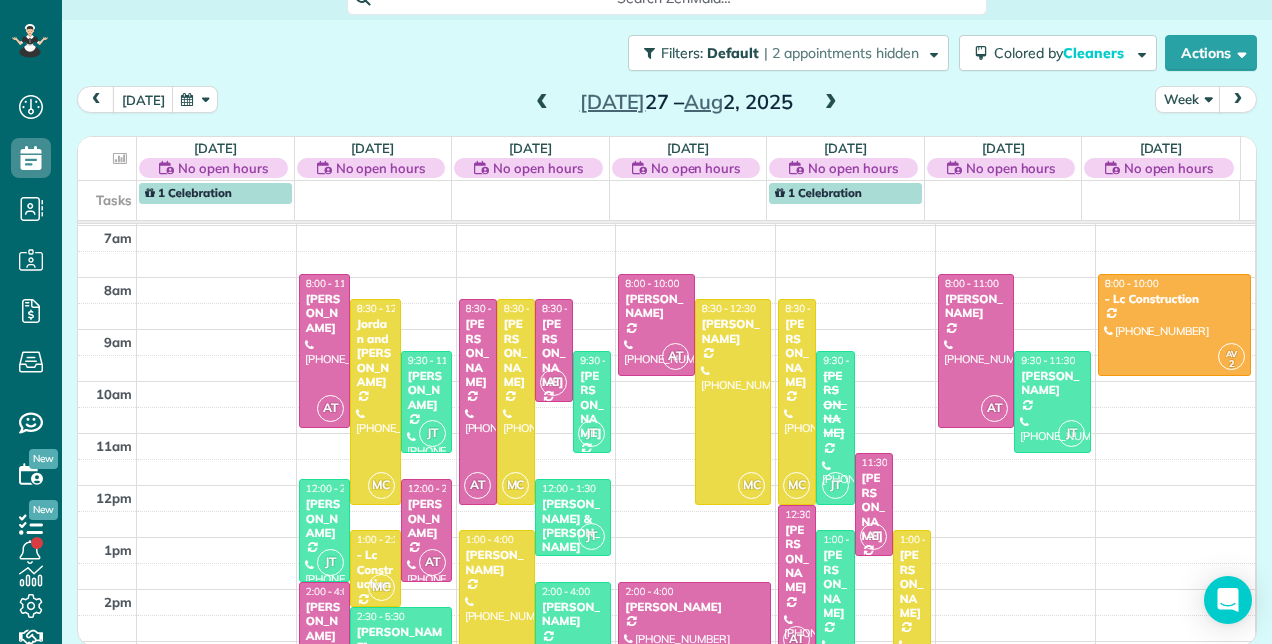 scroll, scrollTop: 448, scrollLeft: 0, axis: vertical 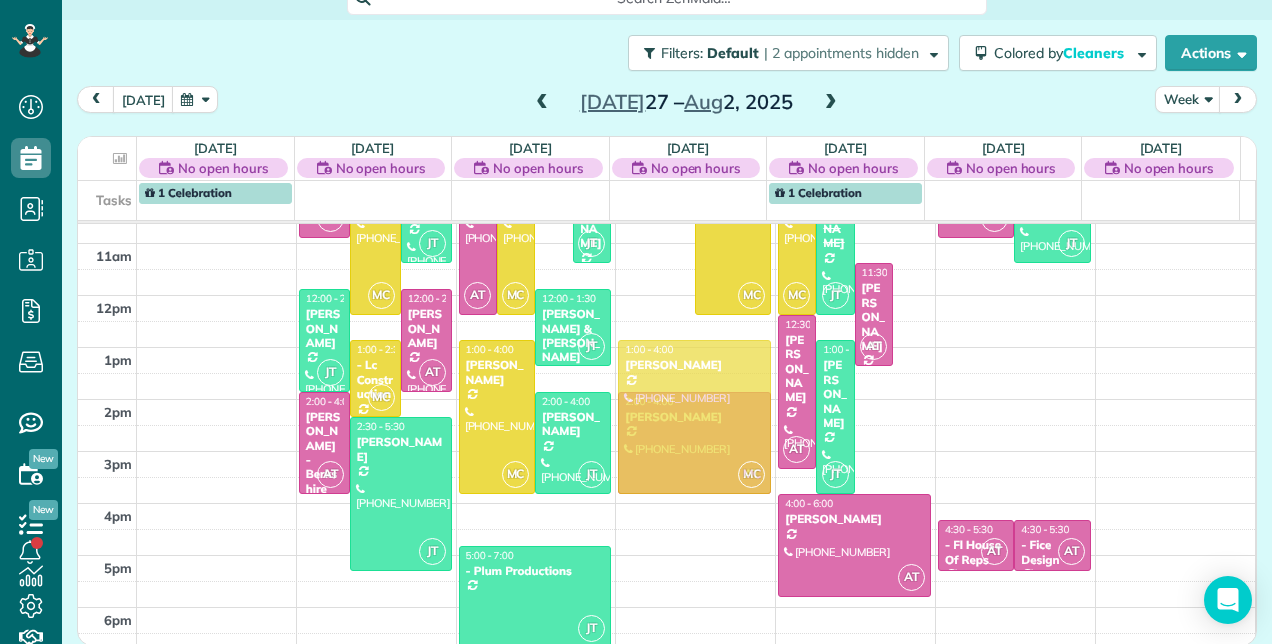 drag, startPoint x: 896, startPoint y: 406, endPoint x: 751, endPoint y: 412, distance: 145.12408 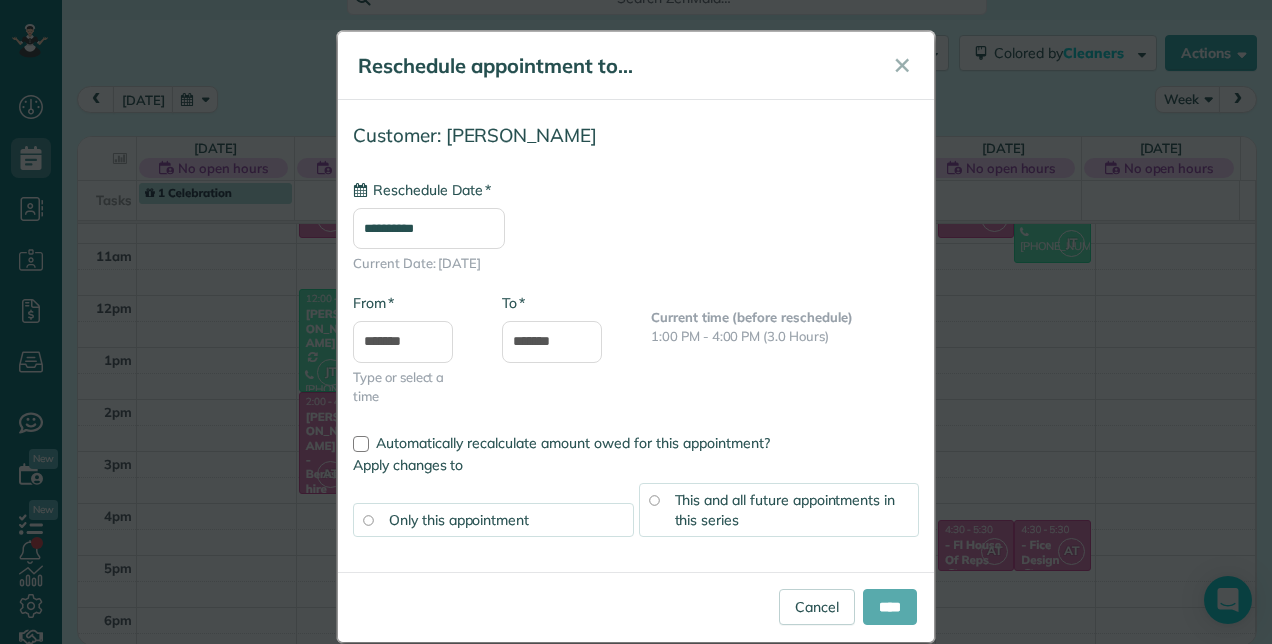 type on "**********" 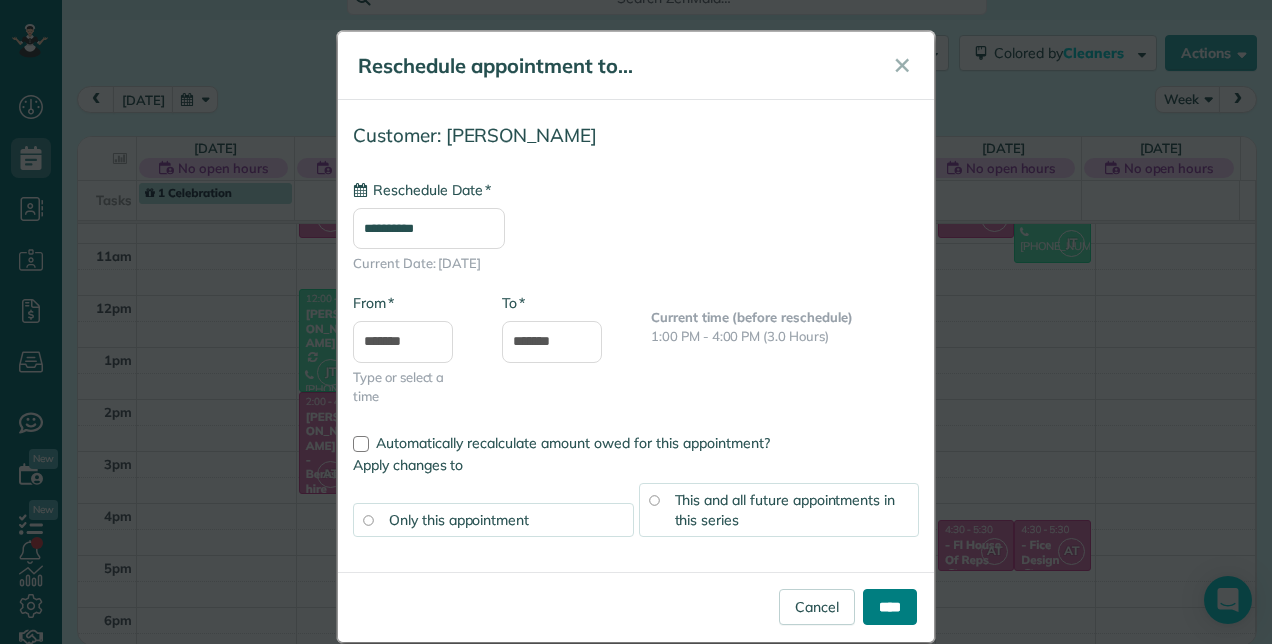 click on "****" at bounding box center (890, 607) 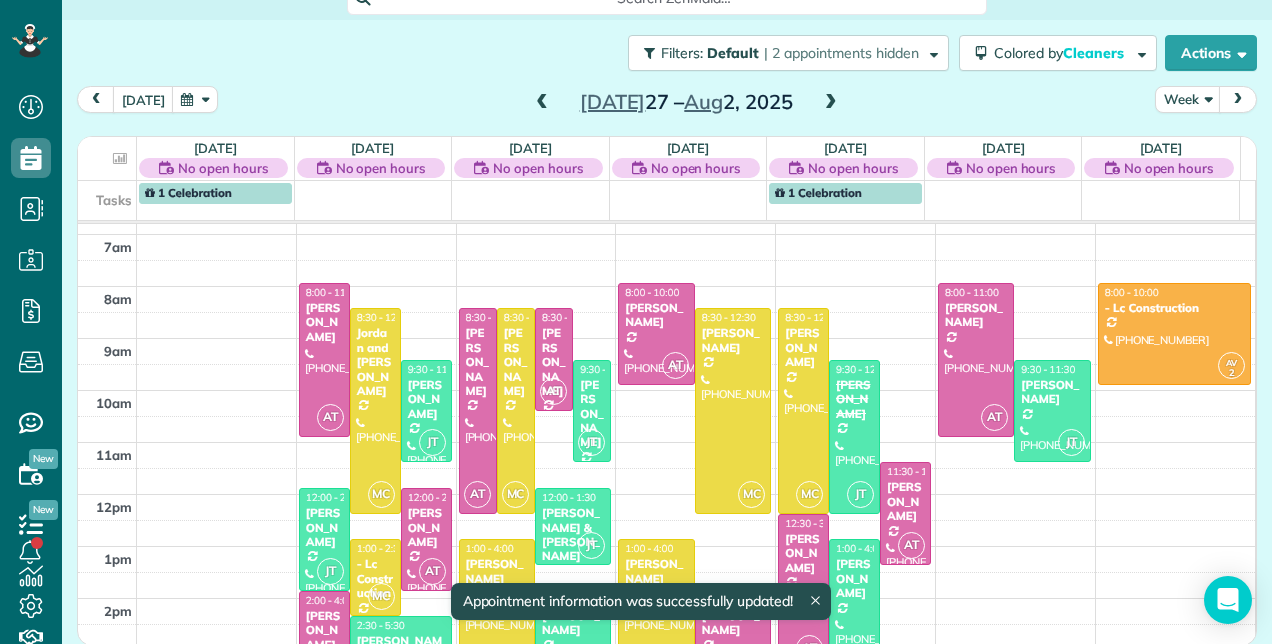 scroll, scrollTop: 248, scrollLeft: 0, axis: vertical 